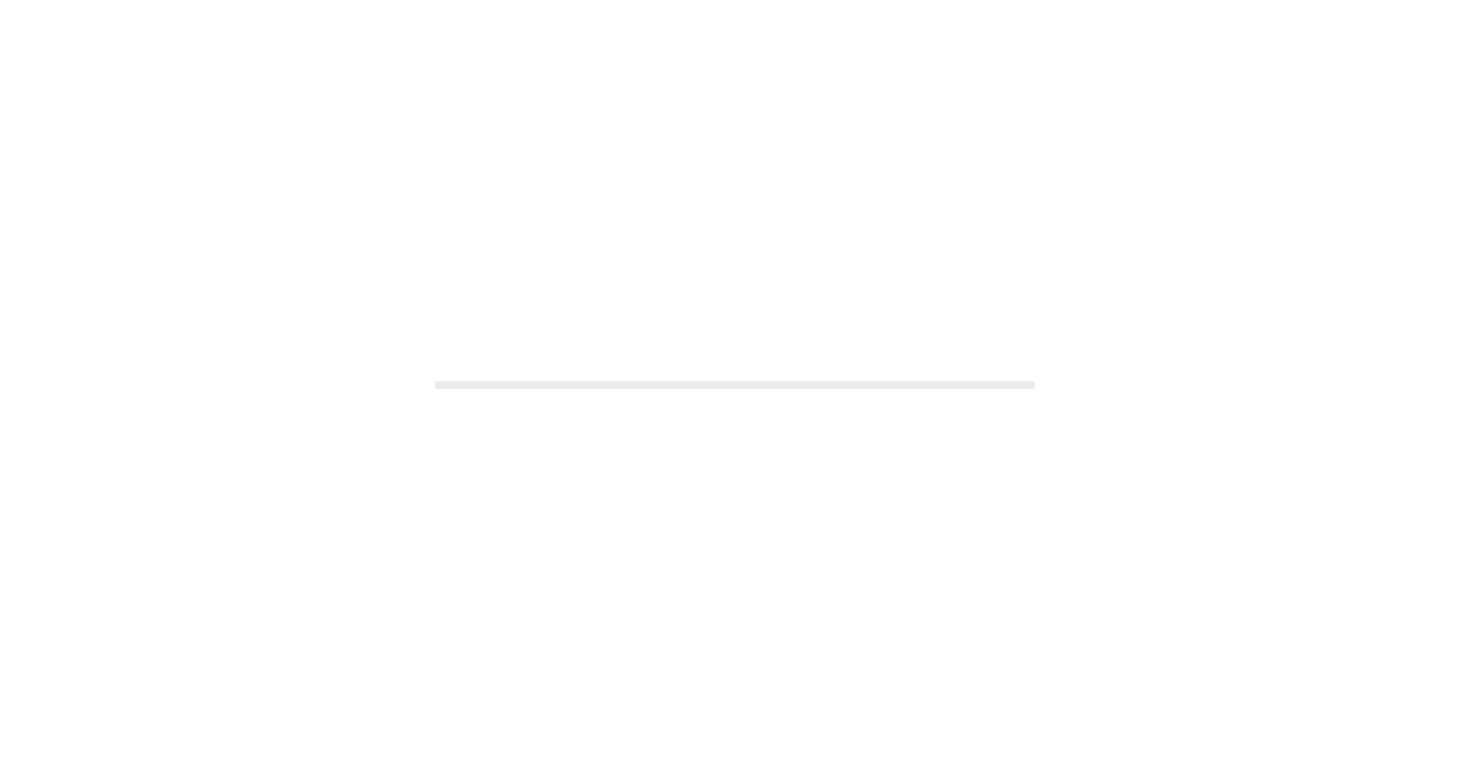 scroll, scrollTop: 0, scrollLeft: 0, axis: both 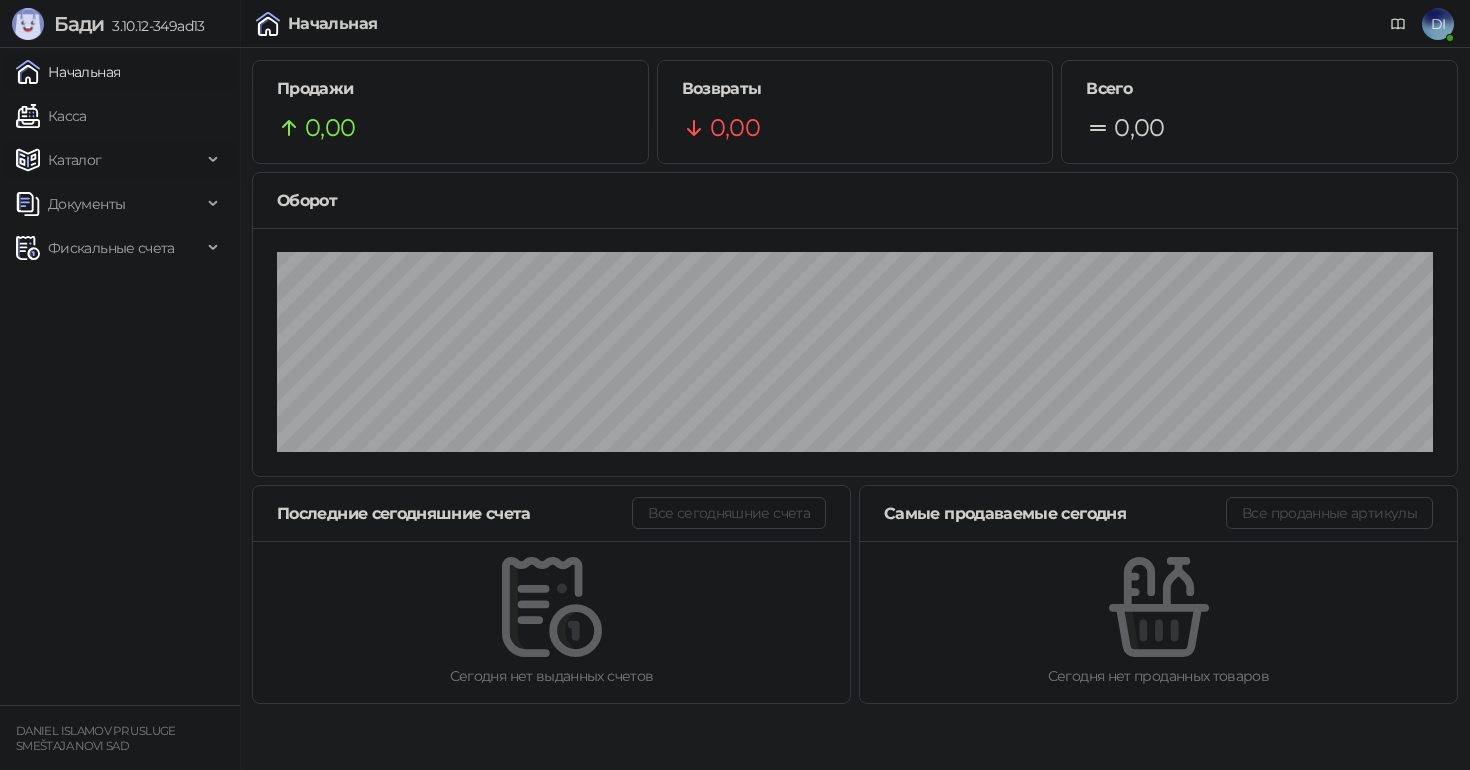 click on "Каталог" at bounding box center [109, 160] 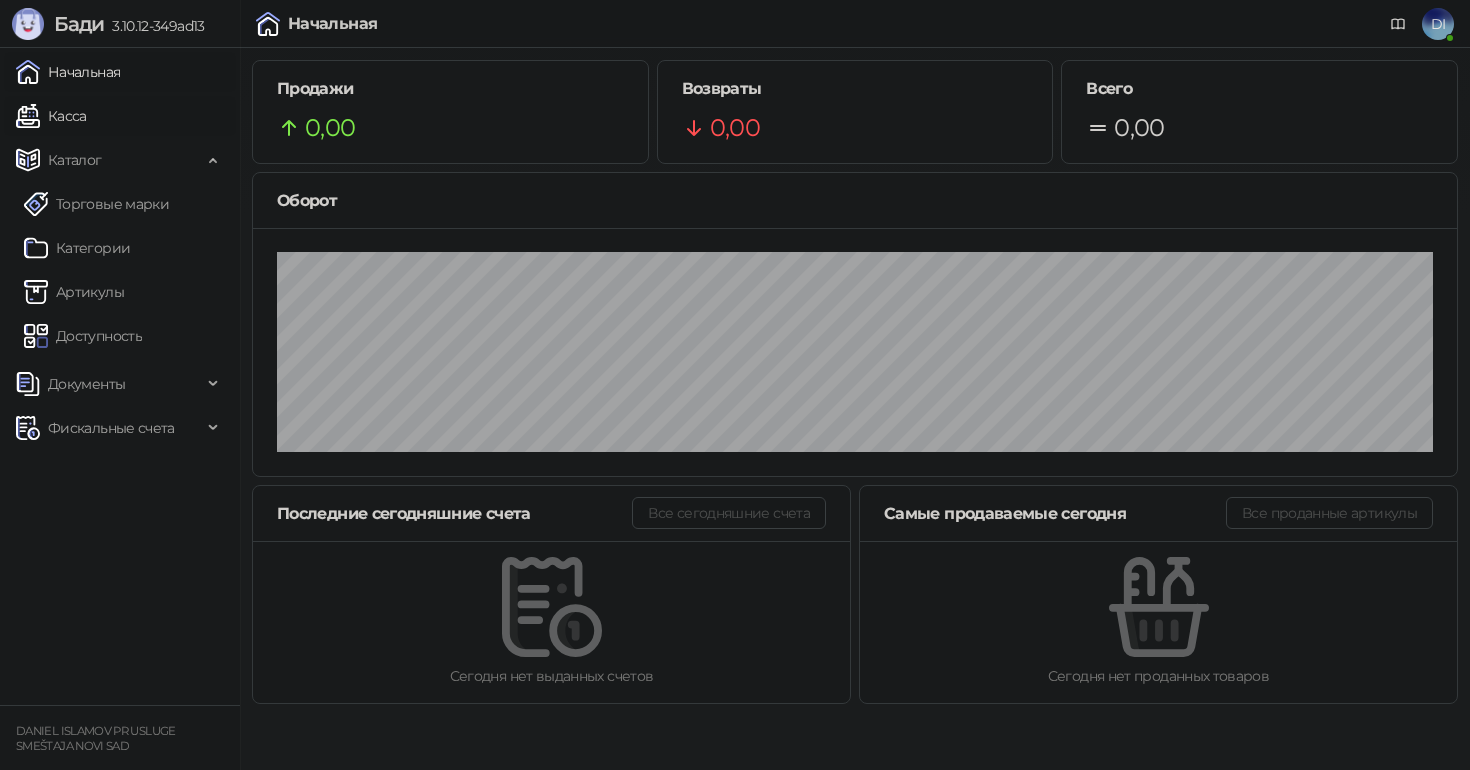 click on "Касса" at bounding box center [51, 116] 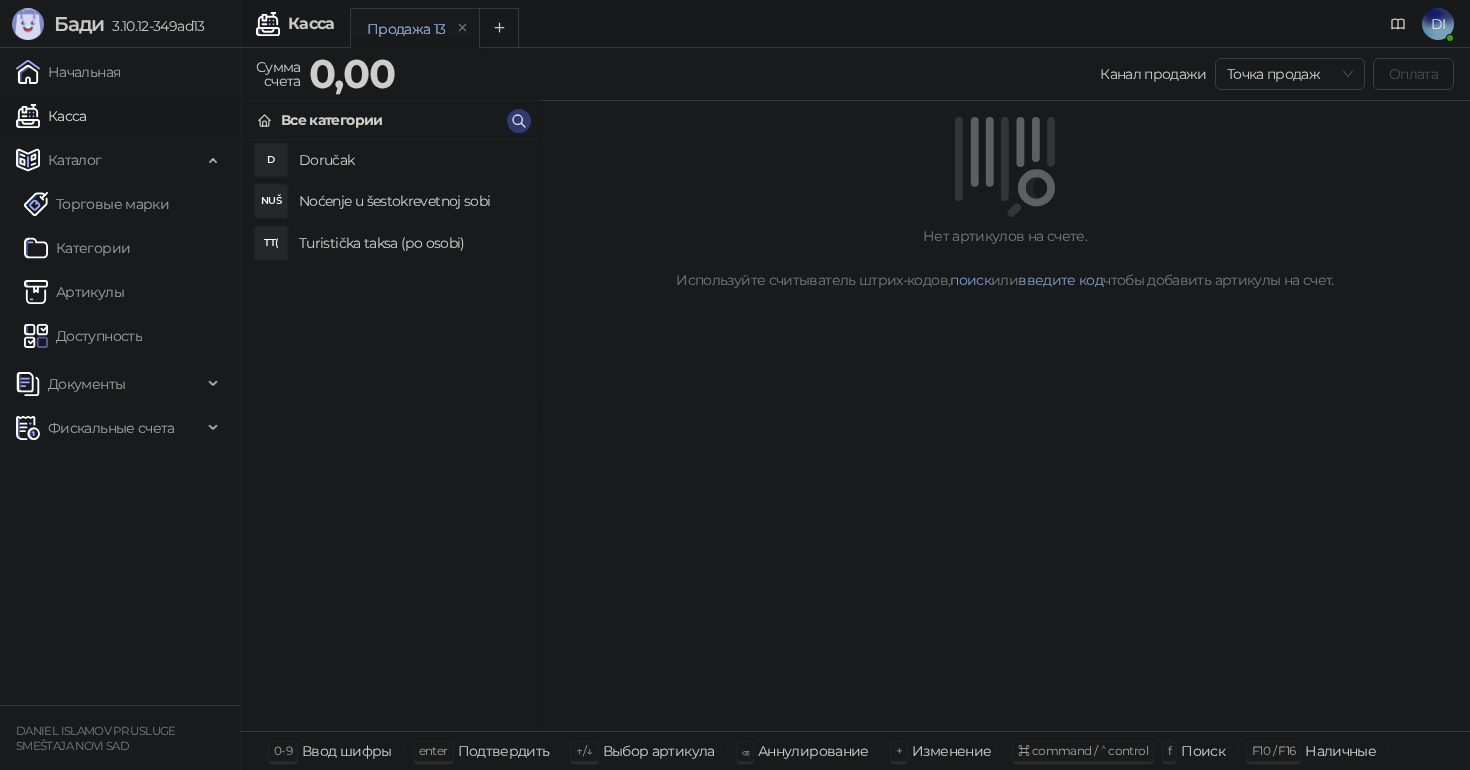 click on "Noćenje u šestokrevetnoj sobi" at bounding box center (411, 201) 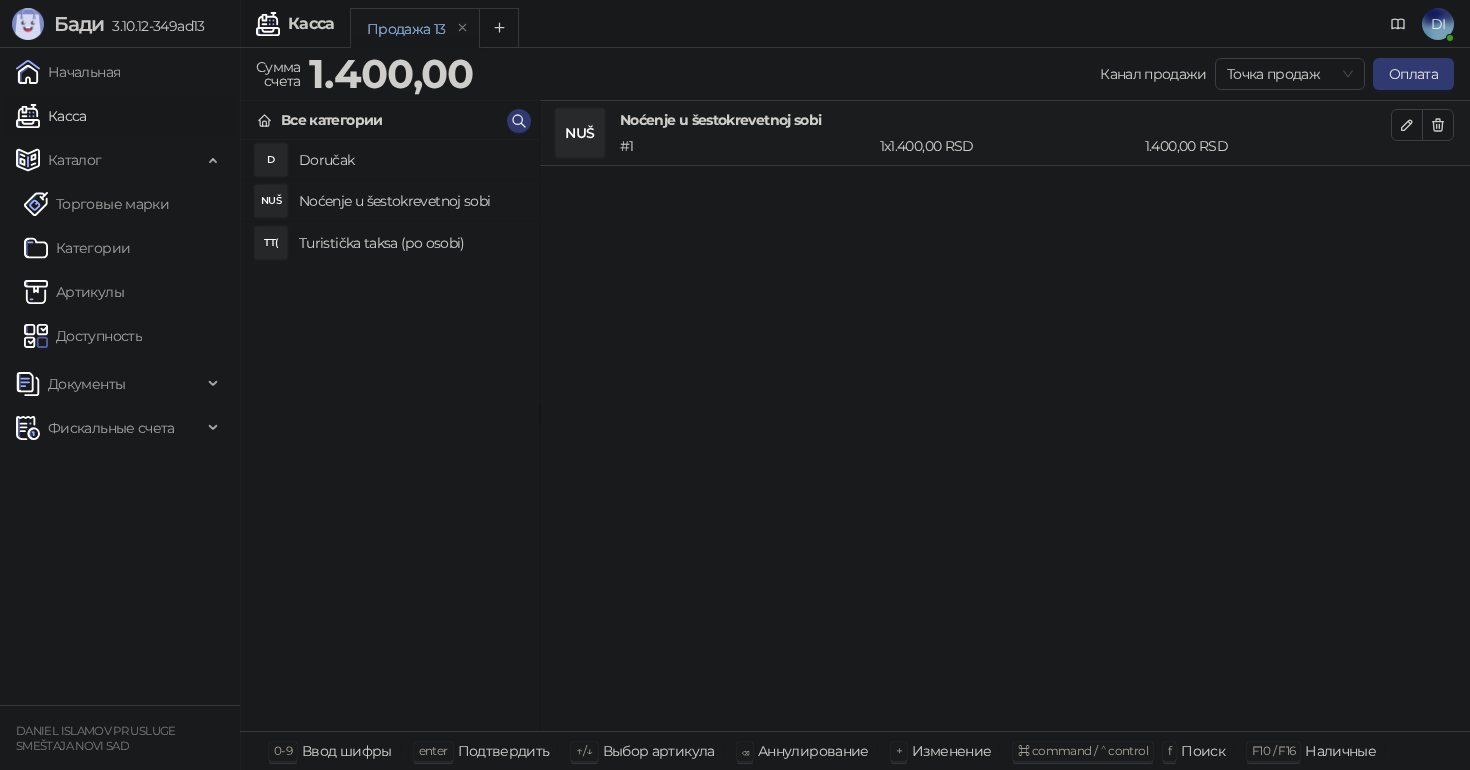 click on "Turistička taksa (po osobi)" at bounding box center (411, 243) 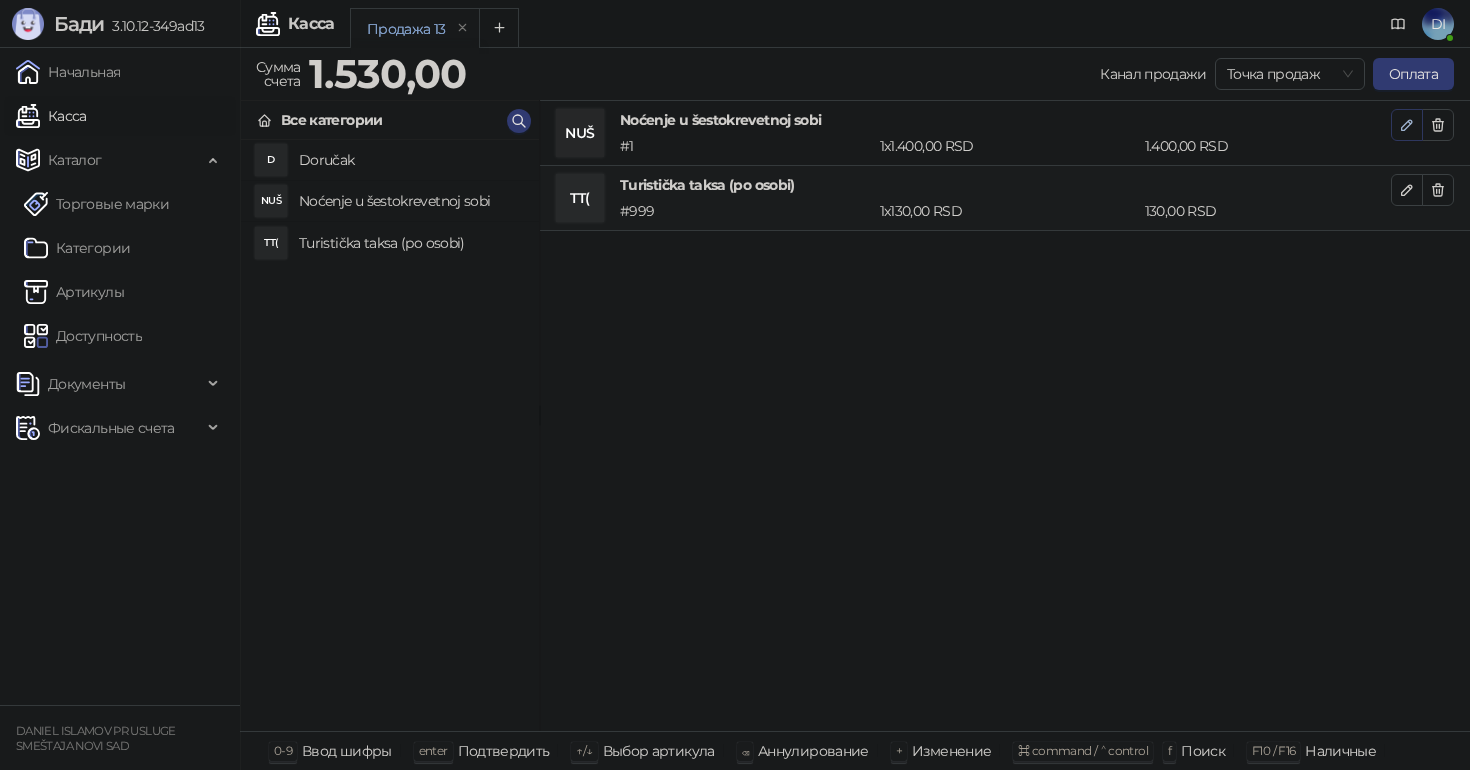 click at bounding box center [1407, 125] 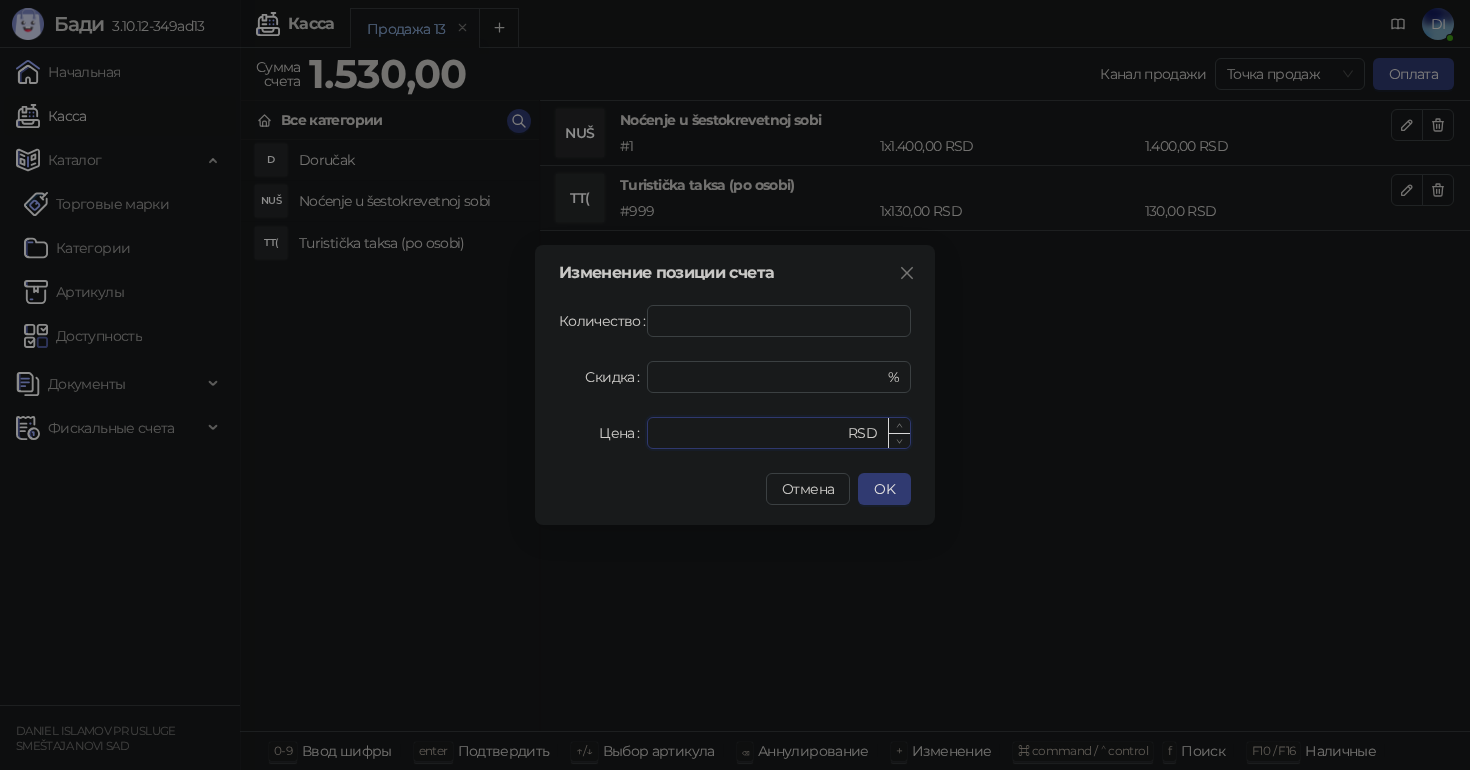 click on "****" at bounding box center (751, 433) 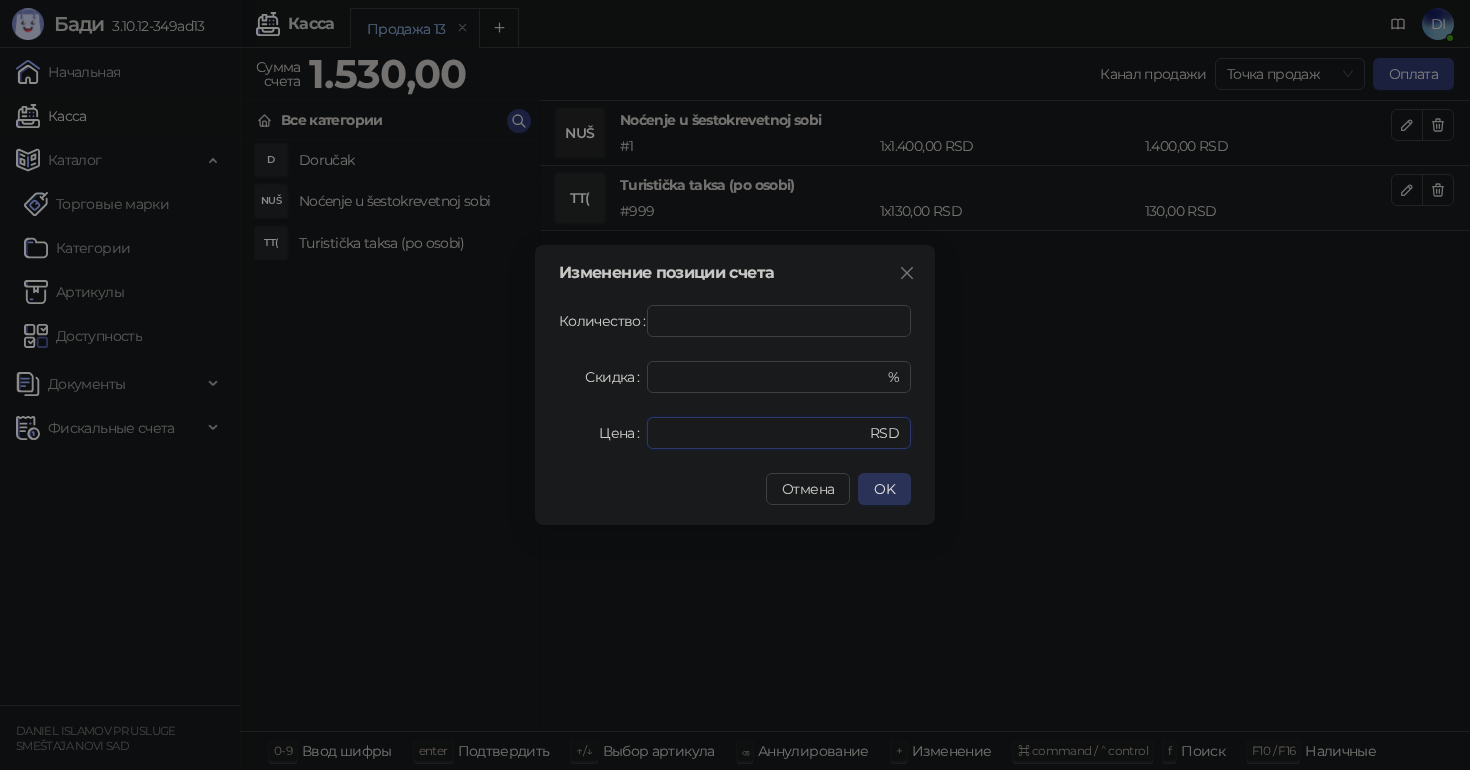 type on "****" 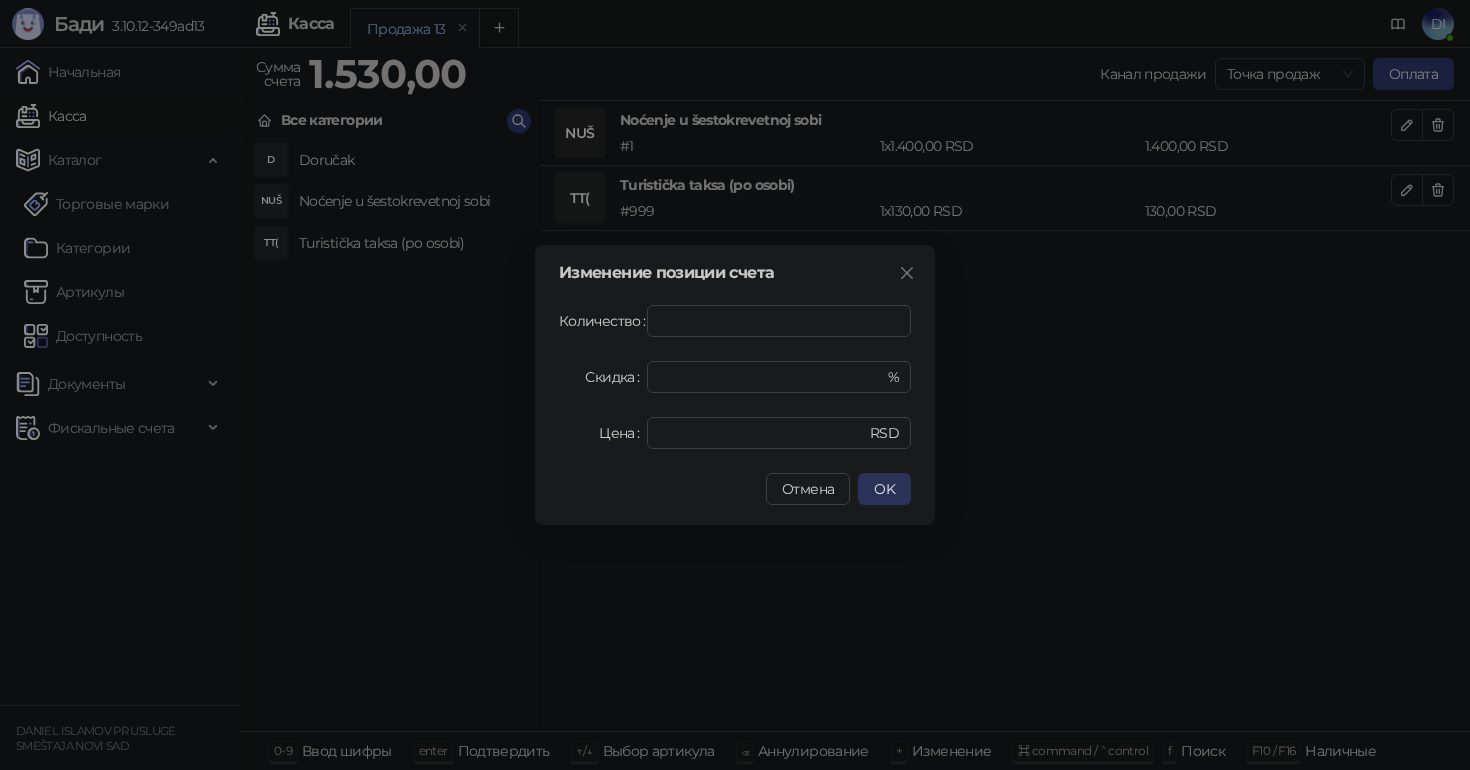 click on "OK" at bounding box center [884, 489] 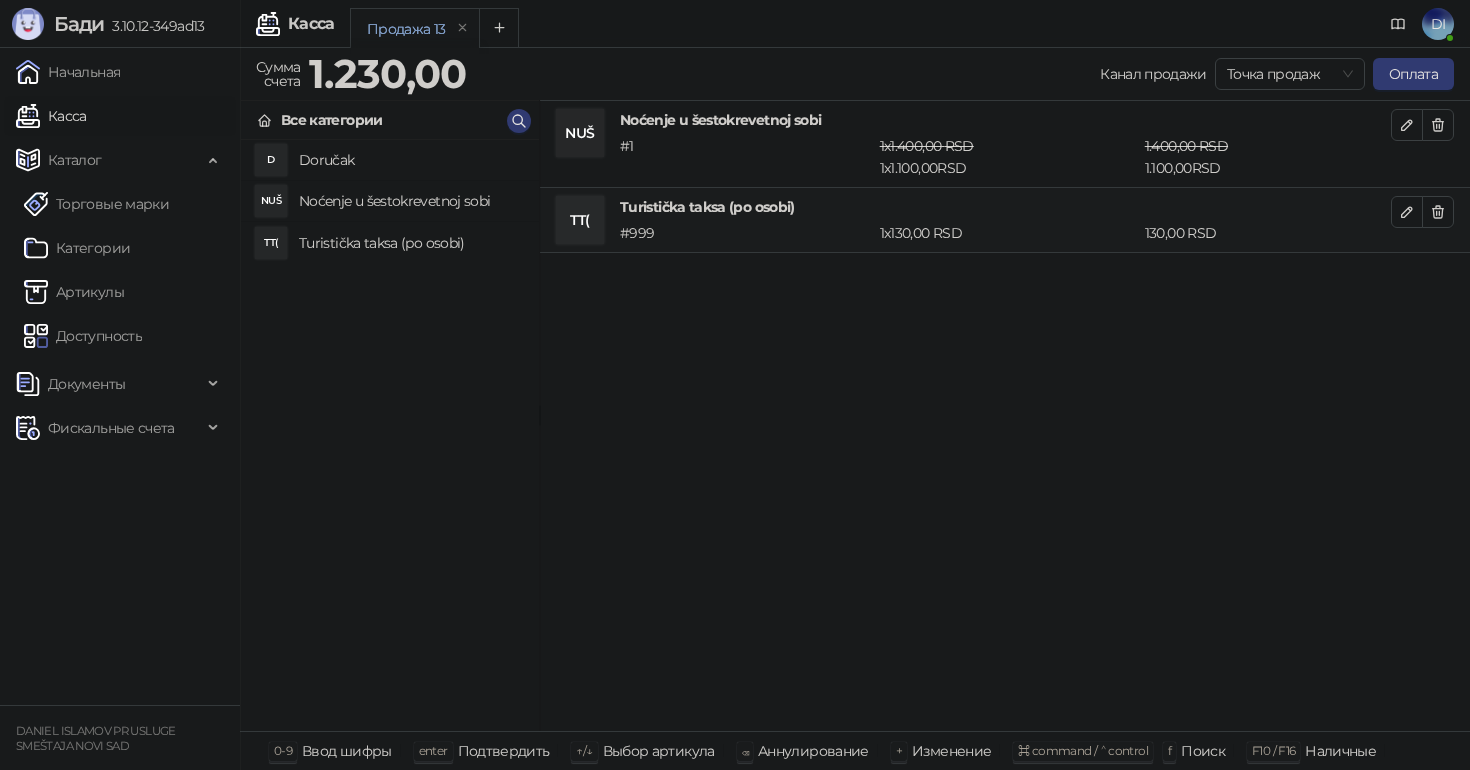 click on "Noćenje u šestokrevetnoj sobi" at bounding box center [411, 201] 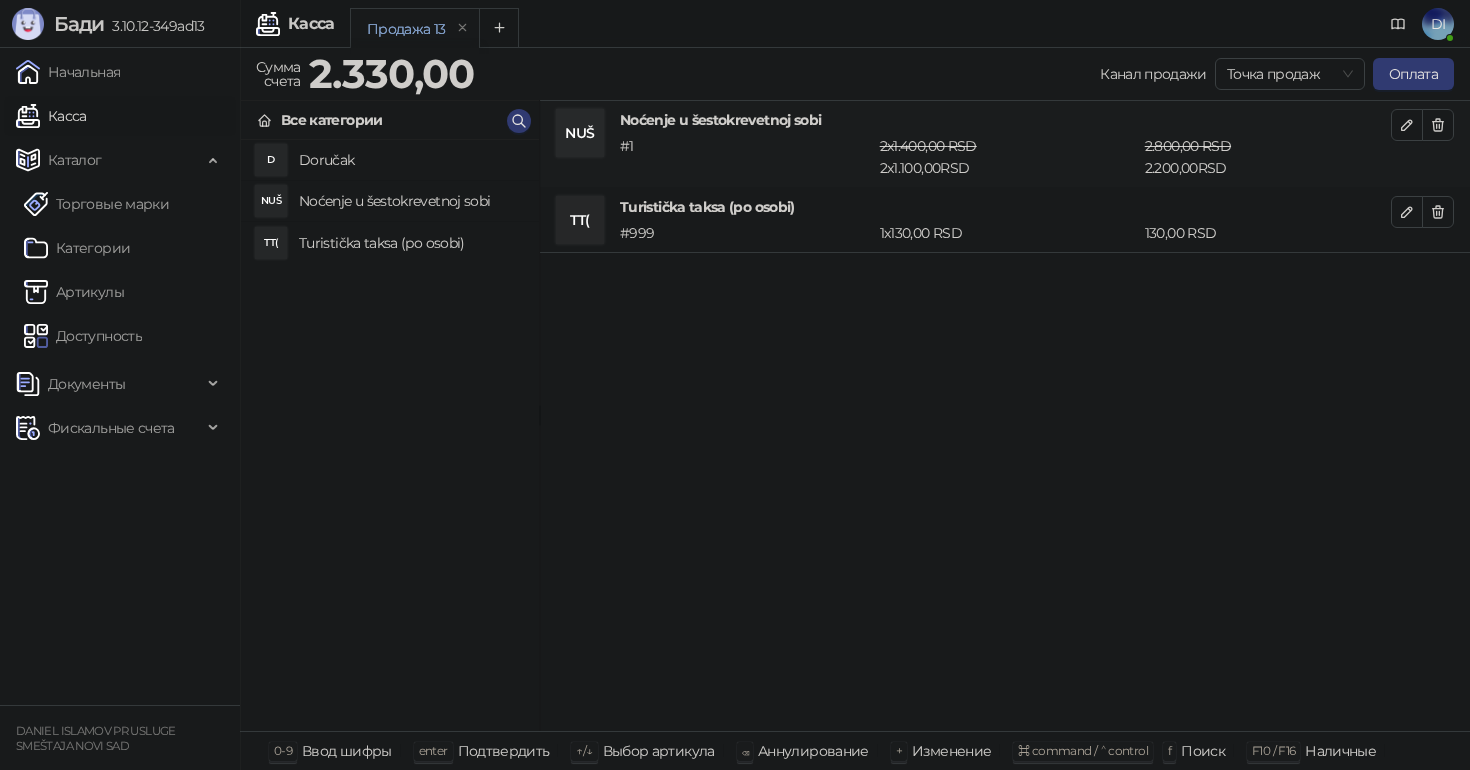 click on "Turistička taksa (po osobi)" at bounding box center [411, 243] 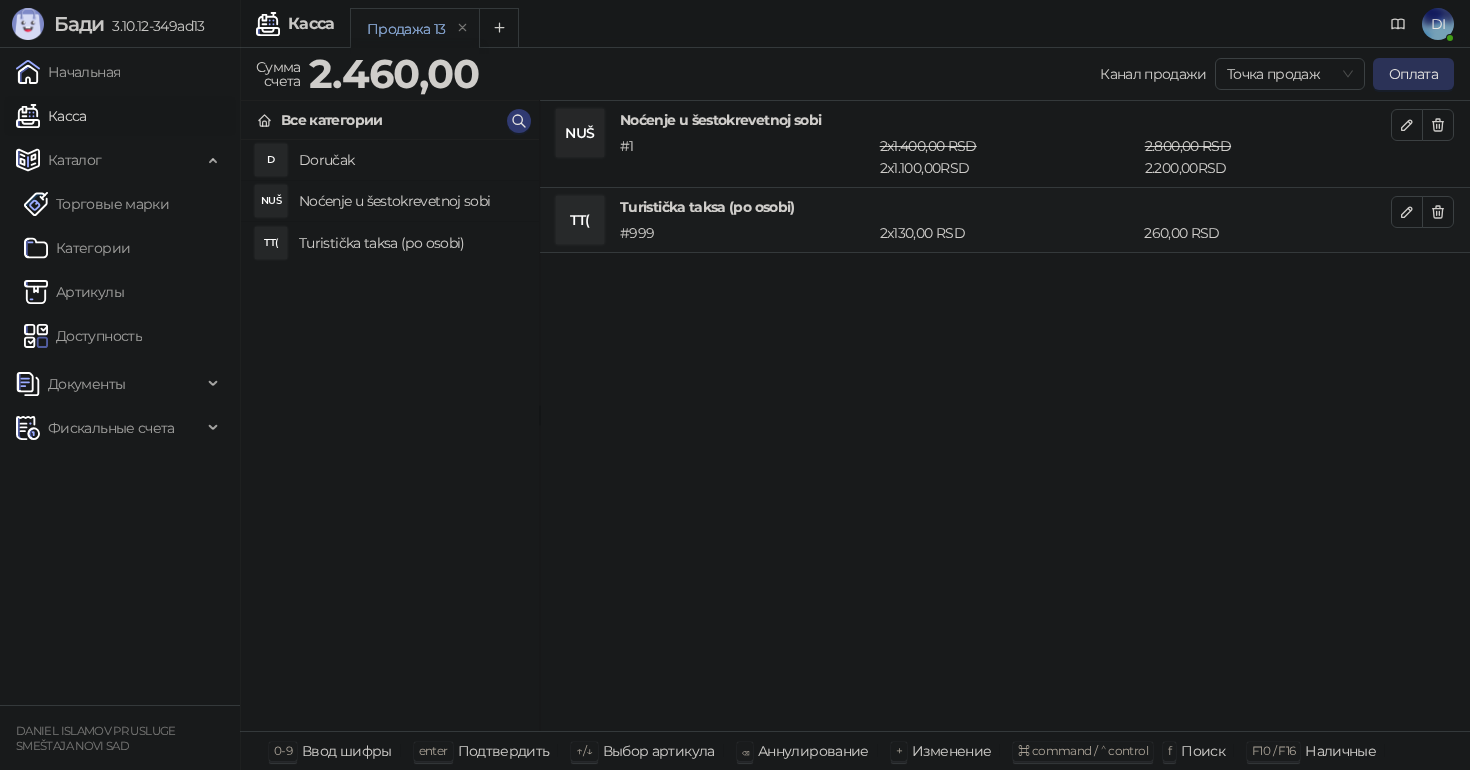 click on "Оплата" at bounding box center (1413, 74) 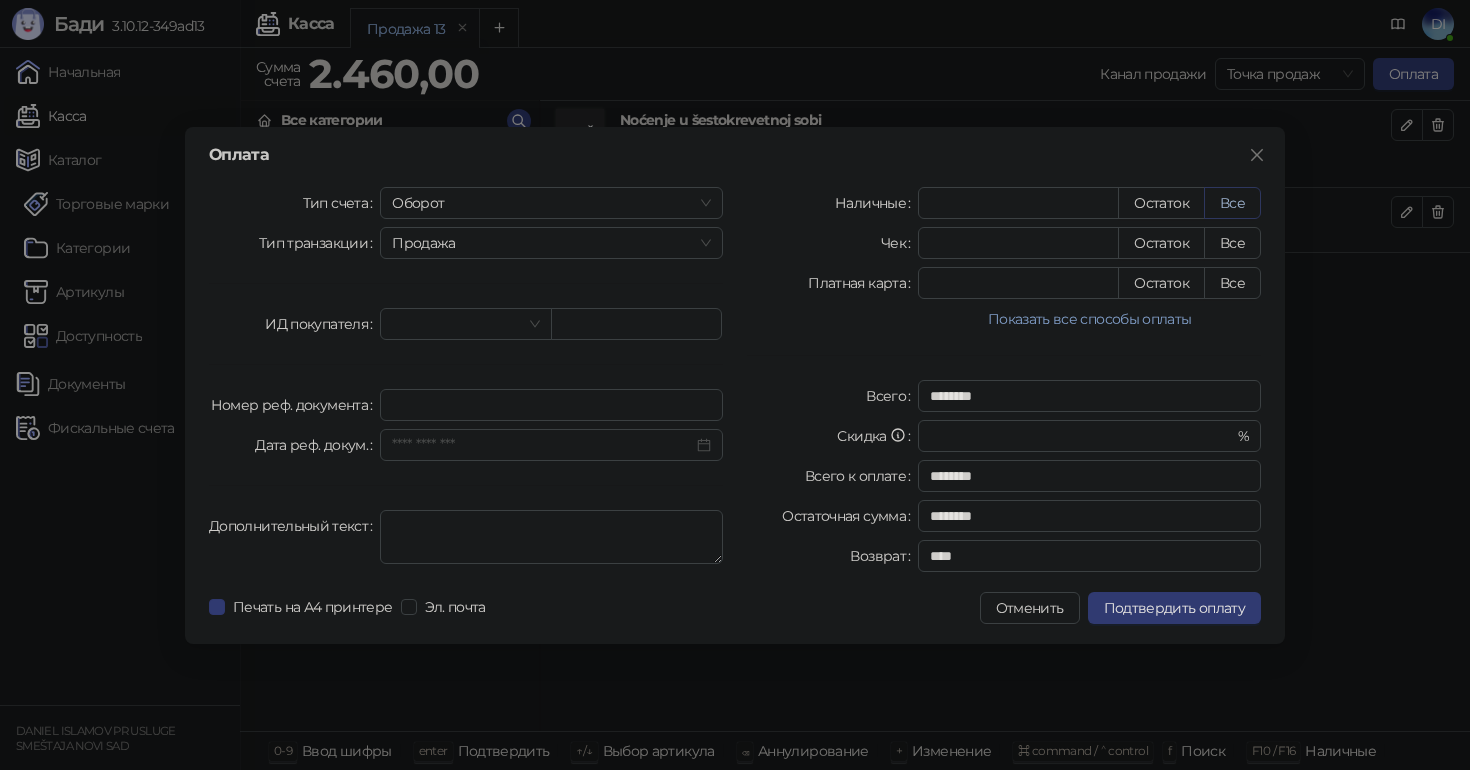 click on "Все" at bounding box center (1232, 203) 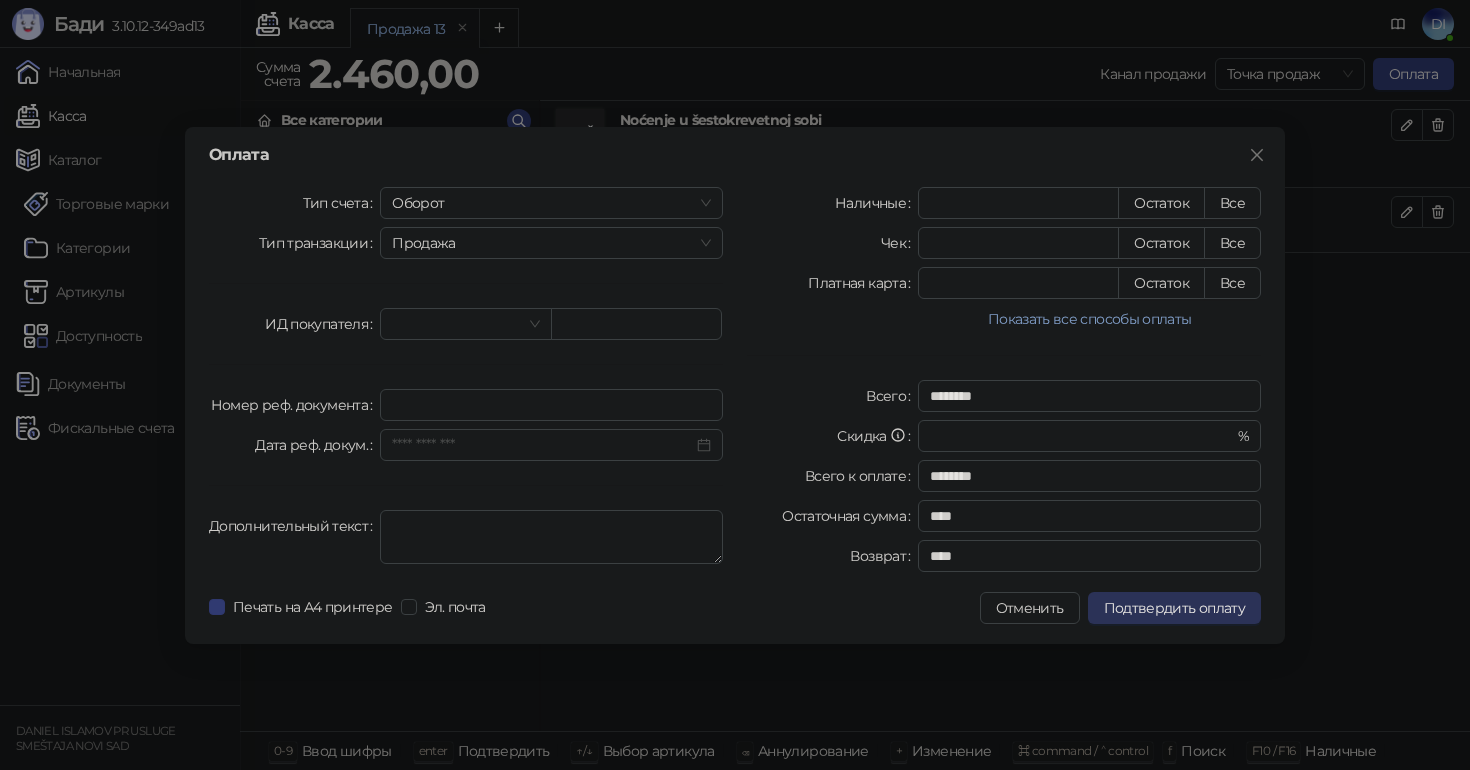 click on "Подтвердить оплату" at bounding box center [1174, 608] 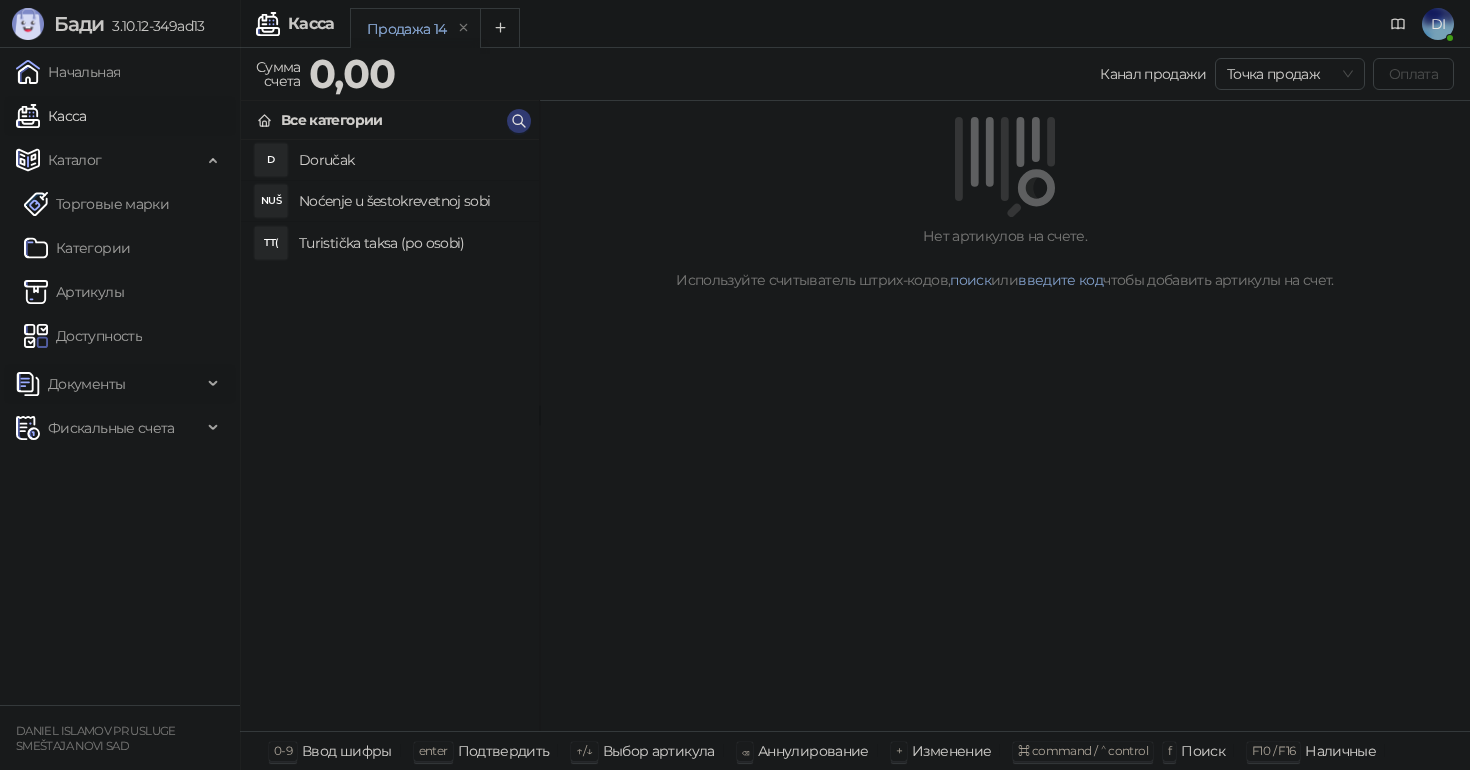 click on "Документы" at bounding box center [109, 384] 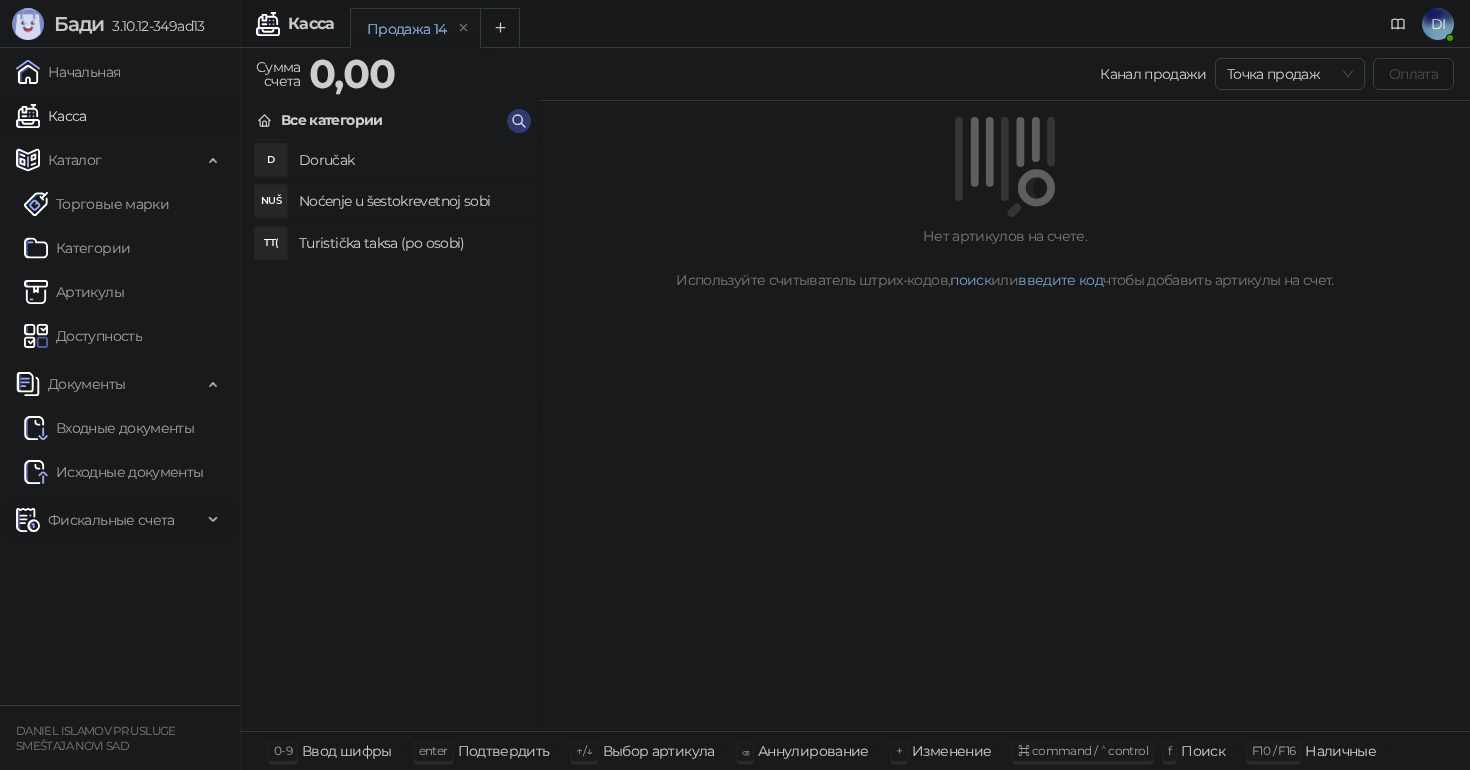 click on "Фискальные счета" at bounding box center [111, 520] 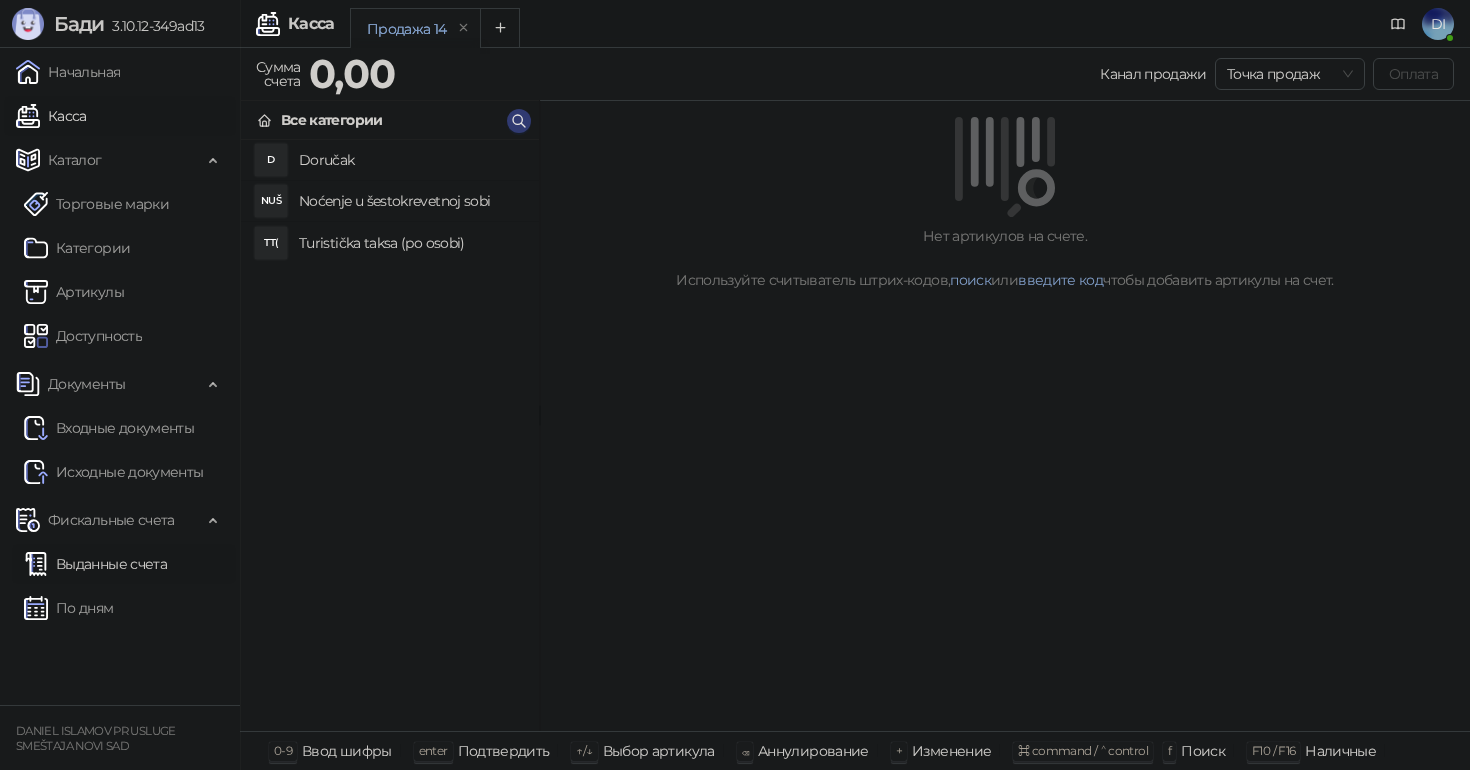 click on "Выданные счета" at bounding box center (95, 564) 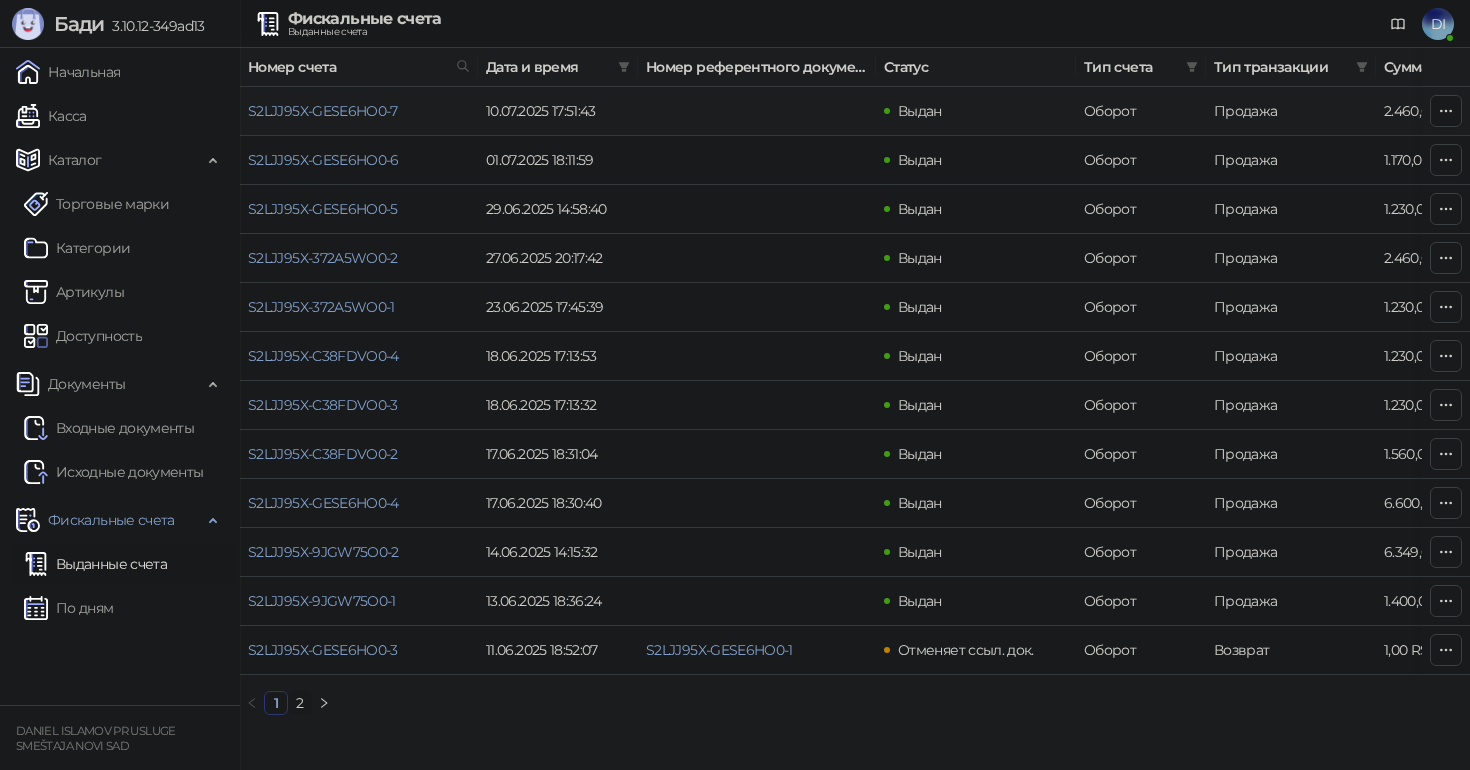 click on "2.460,00 RSD" at bounding box center (1446, 111) 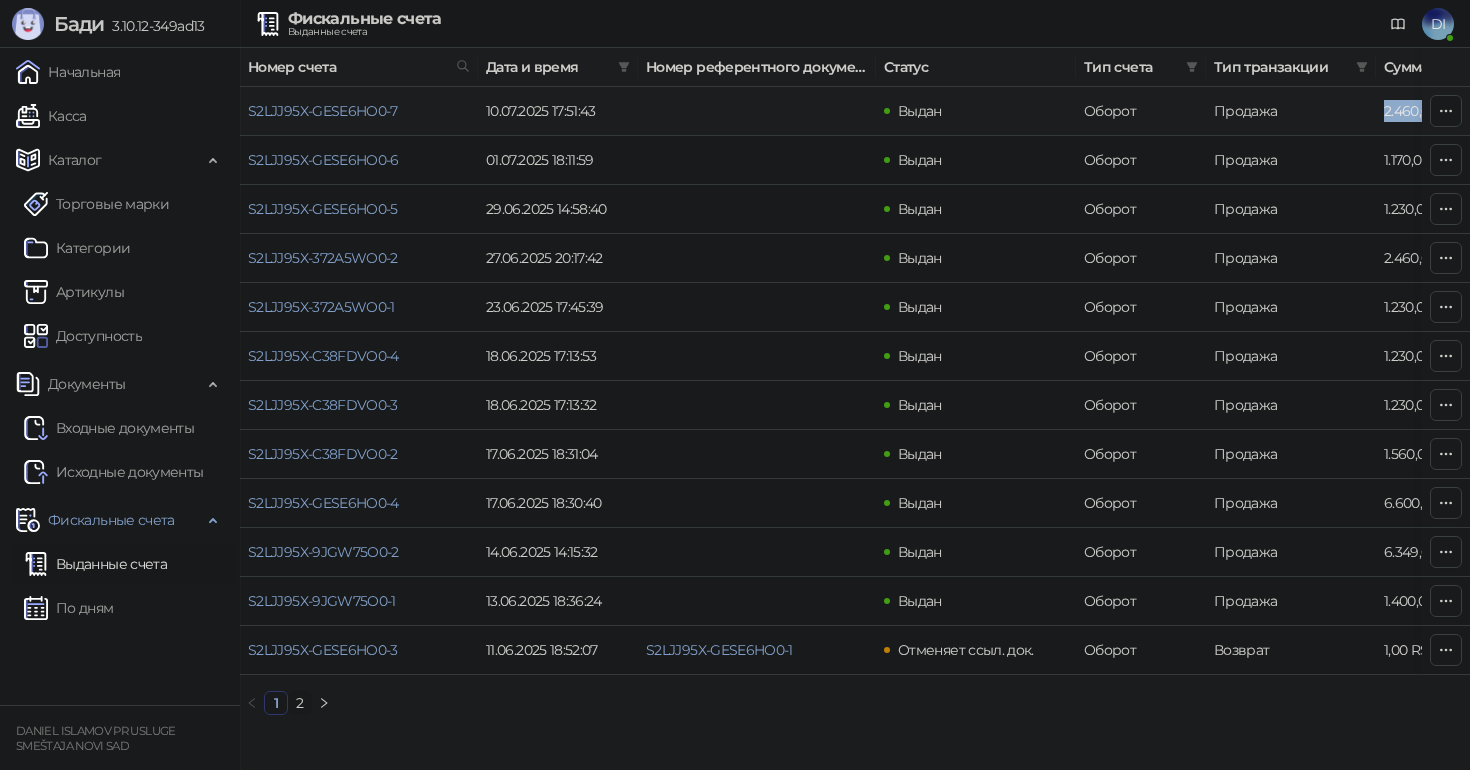 click on "2.460,00 RSD" at bounding box center (1446, 111) 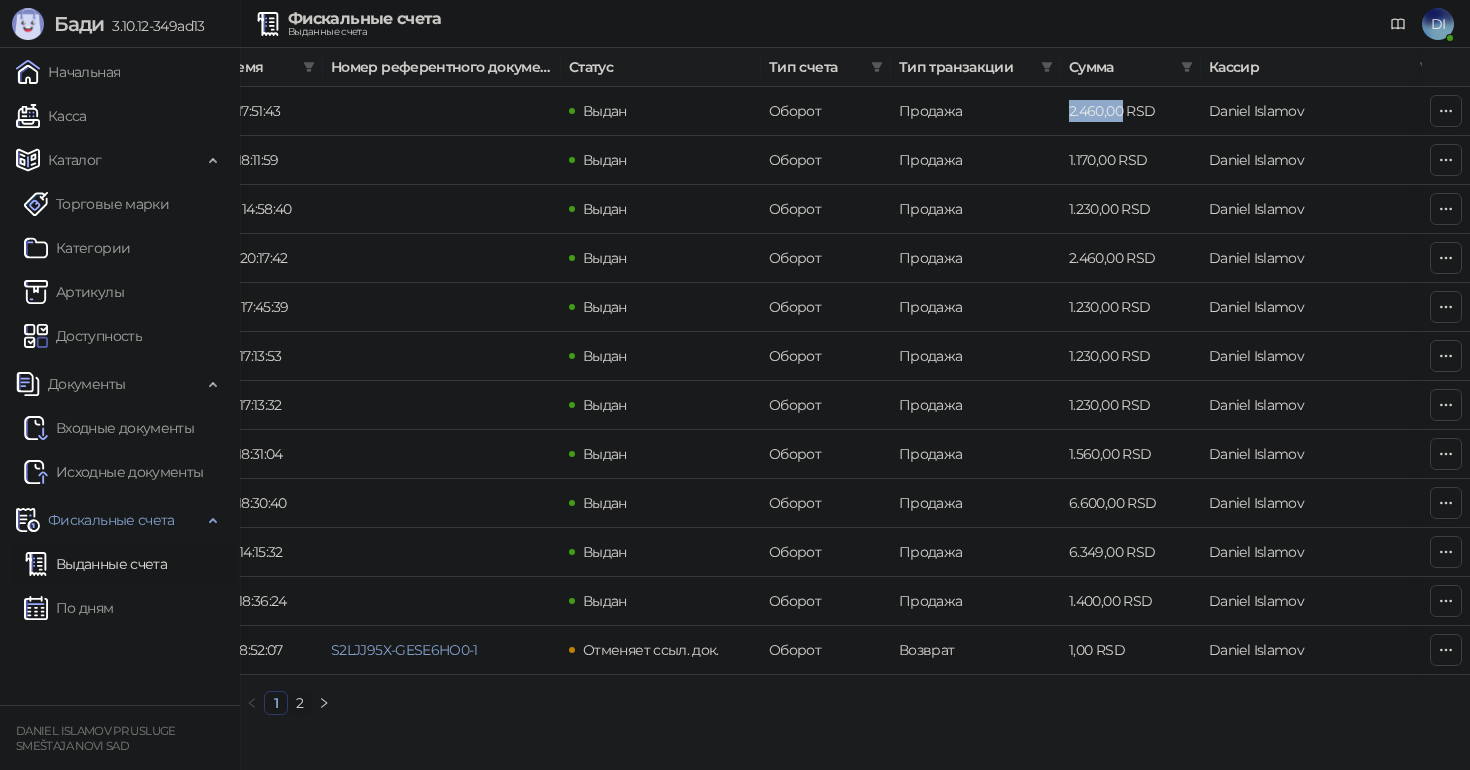 scroll, scrollTop: 0, scrollLeft: 325, axis: horizontal 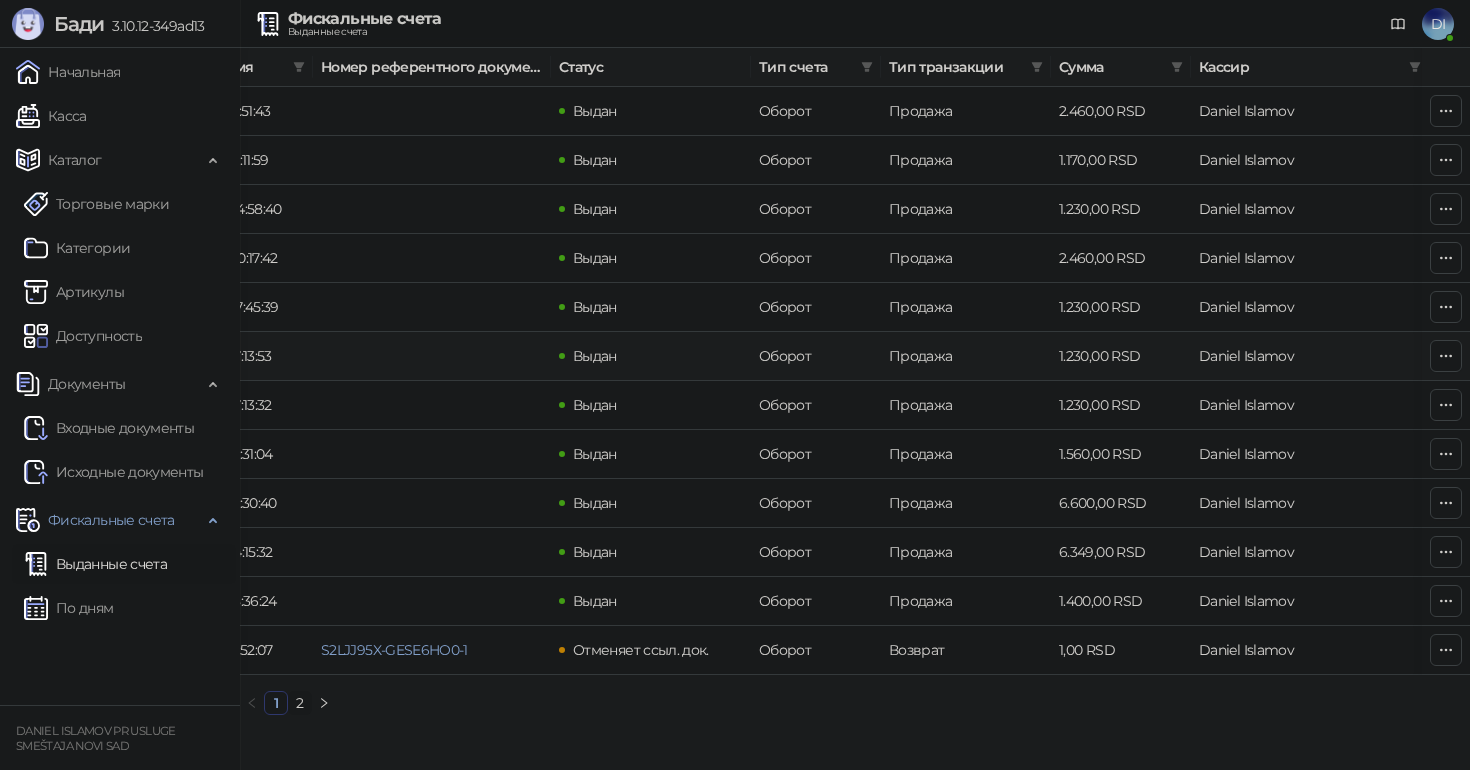 click on "Продажа" at bounding box center [966, 356] 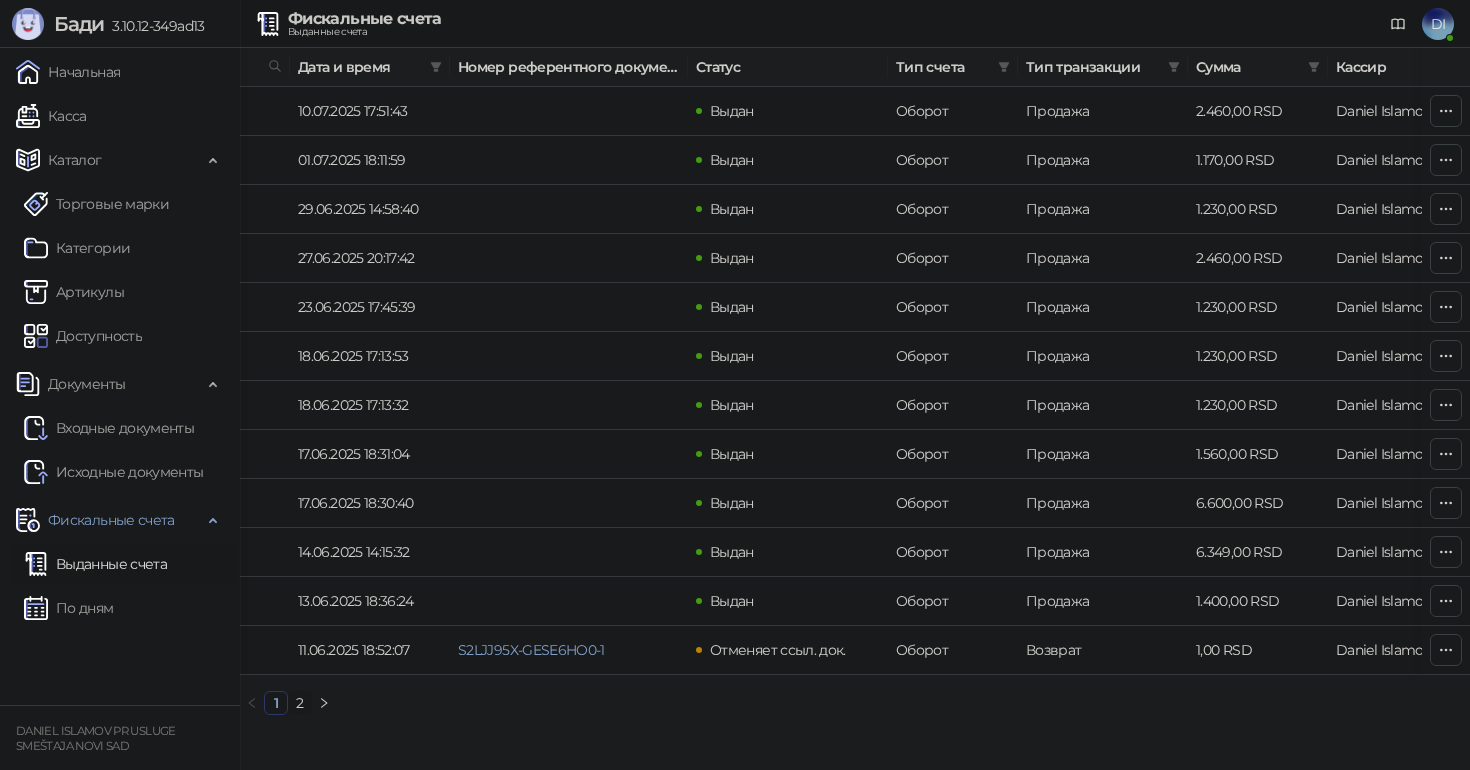 scroll, scrollTop: 0, scrollLeft: 186, axis: horizontal 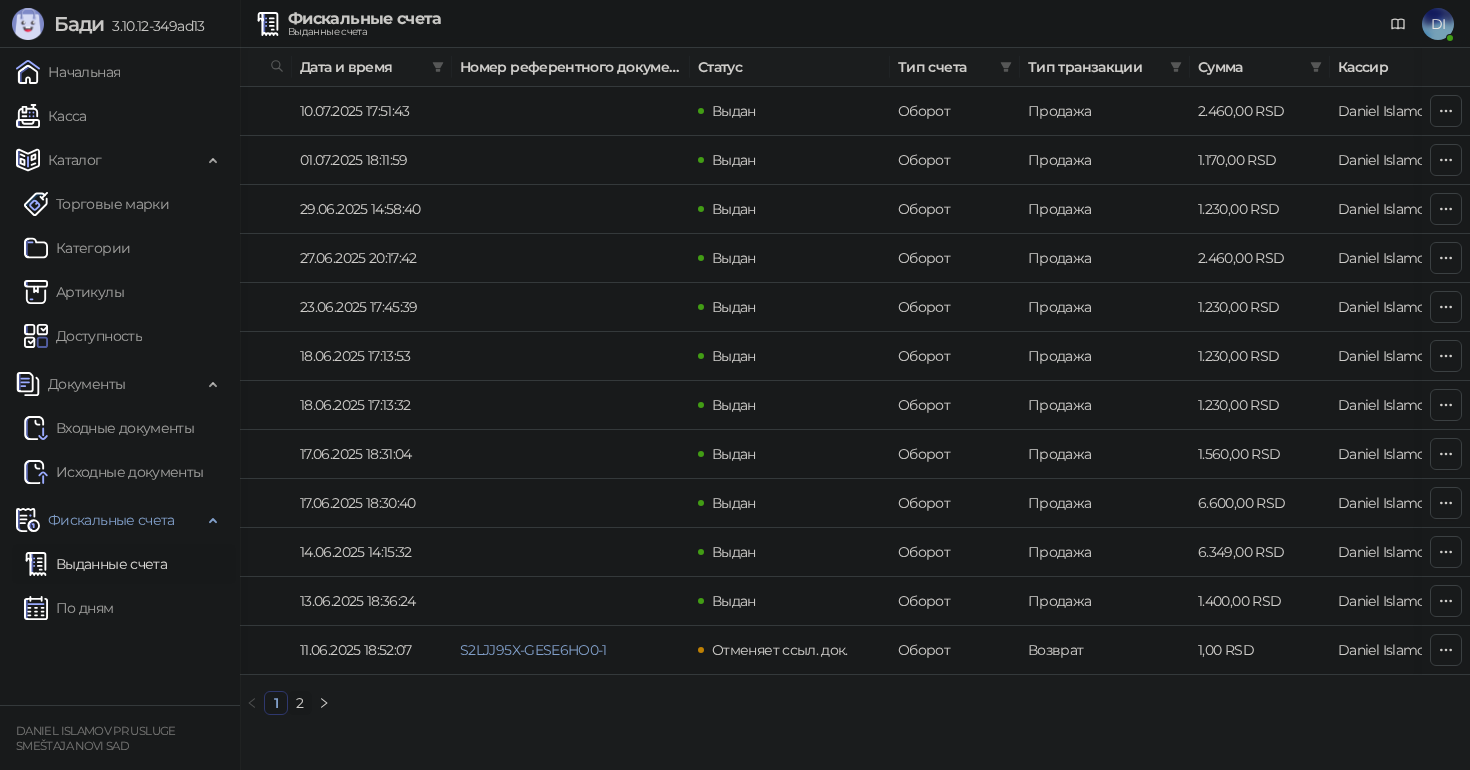 click on "Бади 3.10.12-349ad13 Начальная Касса Каталог Торговые марки Категории Артикулы Доступность Документы Входные документы Исходные документы Фискальные счета Выданные счета По дням DANIEL ISLAMOV PR USLUGE SMEŠTAJA NOVI SAD Фискальные счета Выданные счета DI Номер счета Дата и время Номер референтного документа Статус Тип счета Тип транзакции Сумма Кассир Точка продаж                     S2LJJ95X-GESE6HO0-7 [DATE] [TIME] Выдан Оборот Продажа 2.460,00 RSD Daniel Islamov Sedište S2LJJ95X-GESE6HO0-6 [DATE] [TIME] Выдан Оборот Продажа 1.170,00 RSD Daniel Islamov Sedište Sedište" at bounding box center [735, 365] 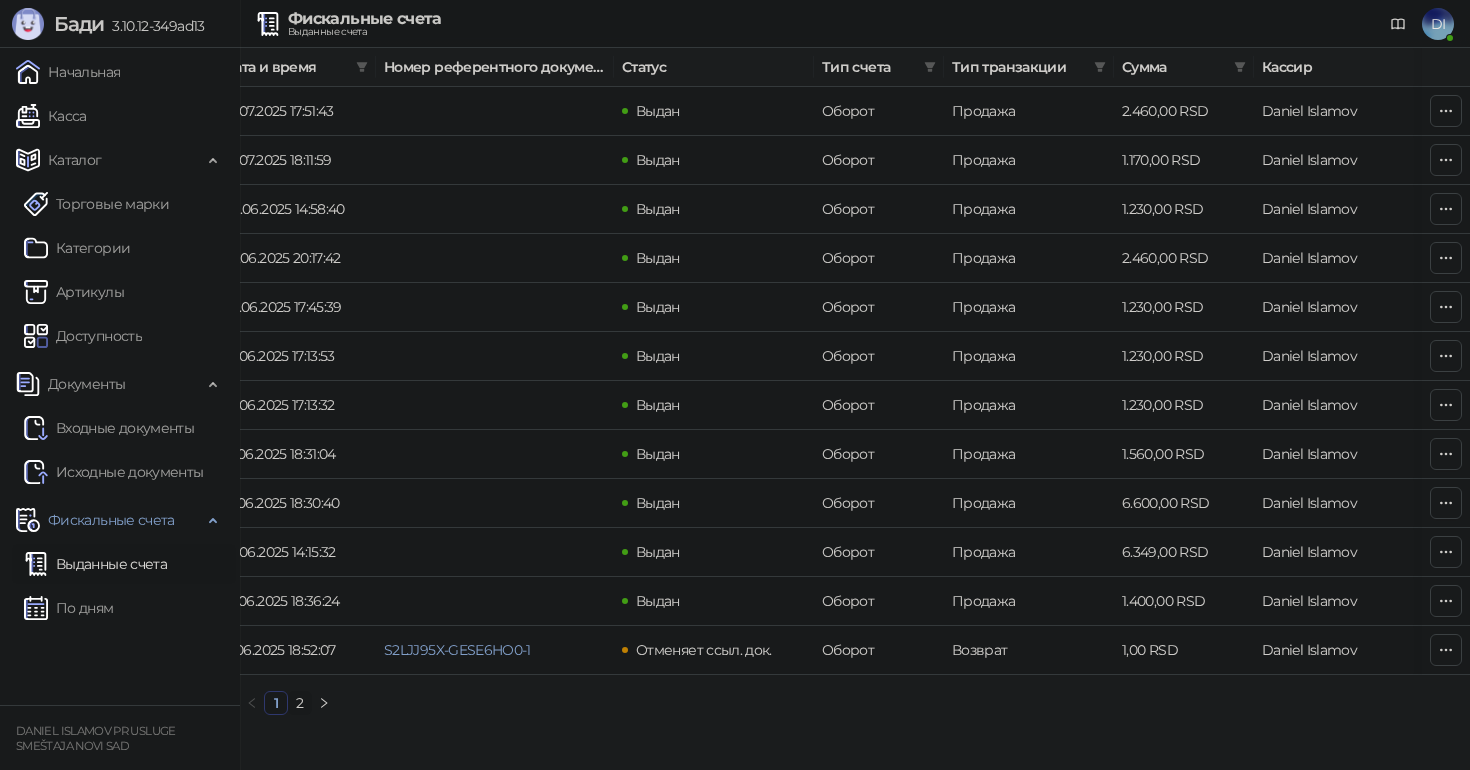 scroll, scrollTop: 0, scrollLeft: 0, axis: both 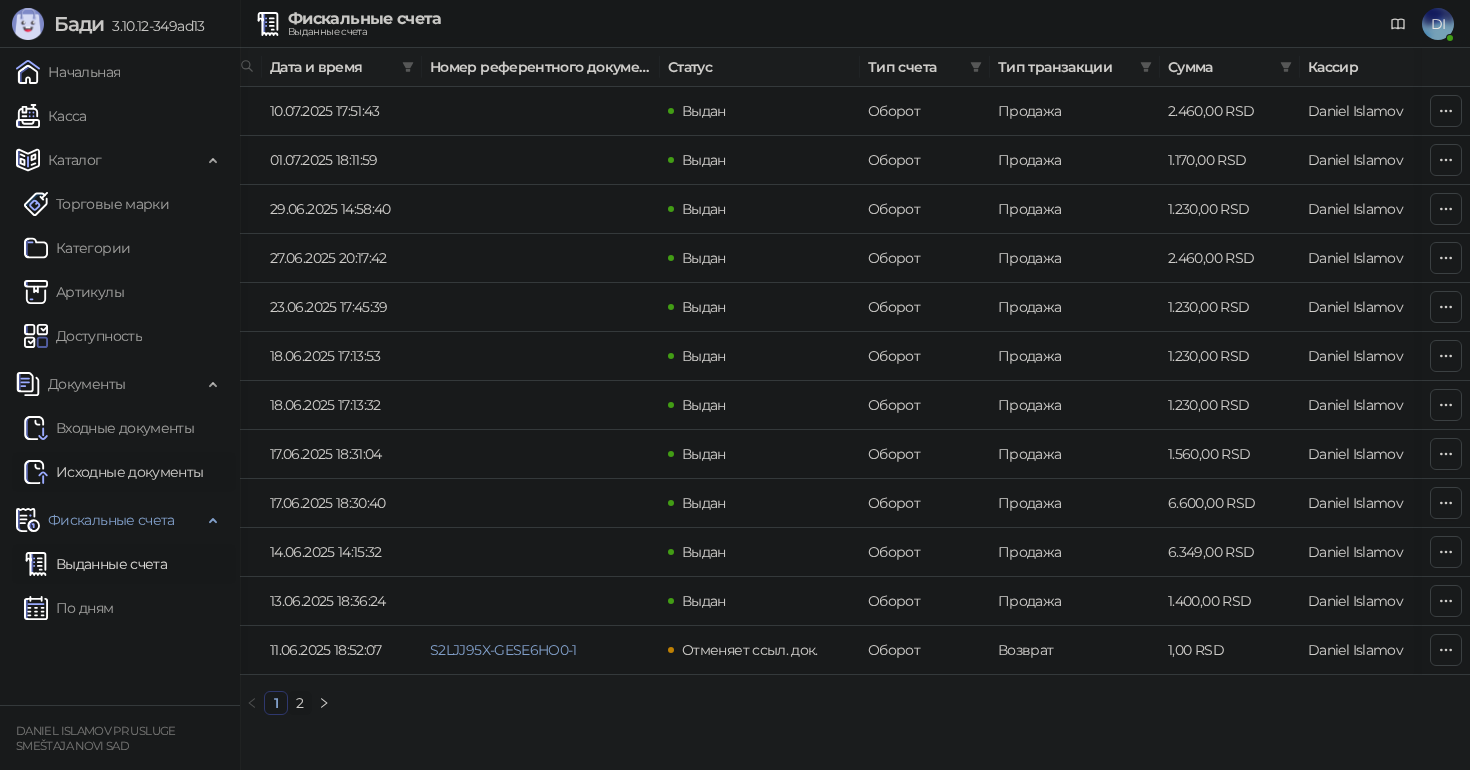 click on "Исходные документы" at bounding box center [113, 472] 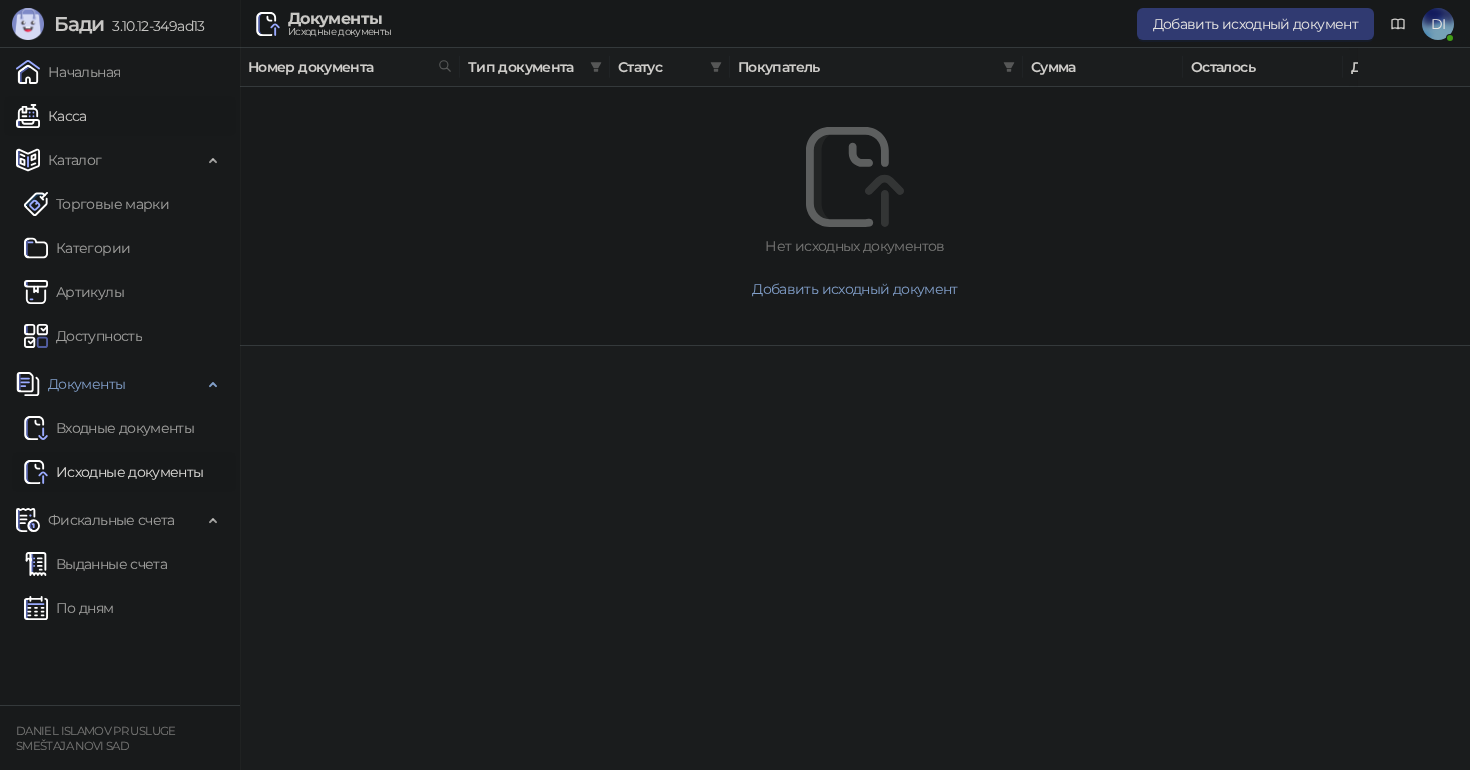 click on "Касса" at bounding box center (51, 116) 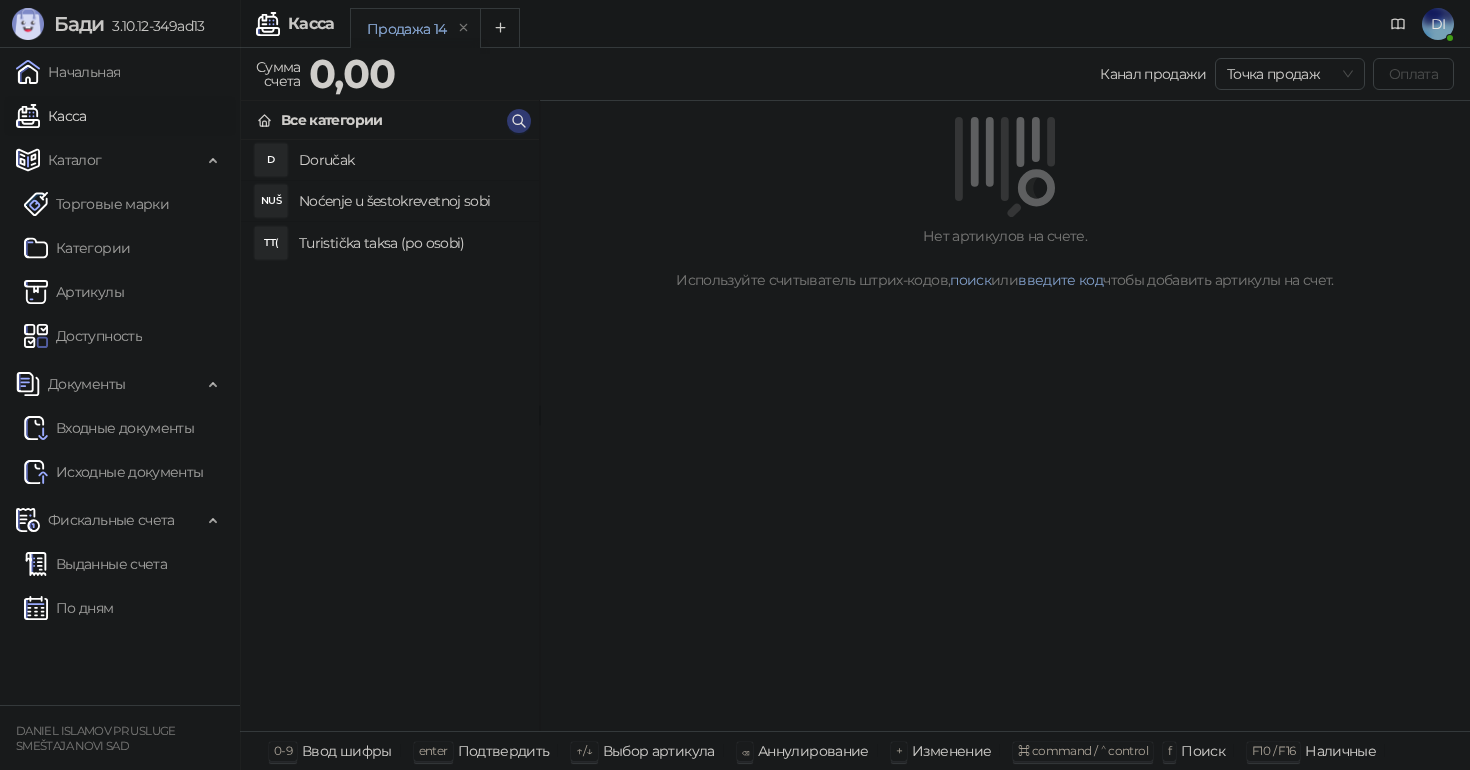 click on "Noćenje u šestokrevetnoj sobi" at bounding box center [411, 201] 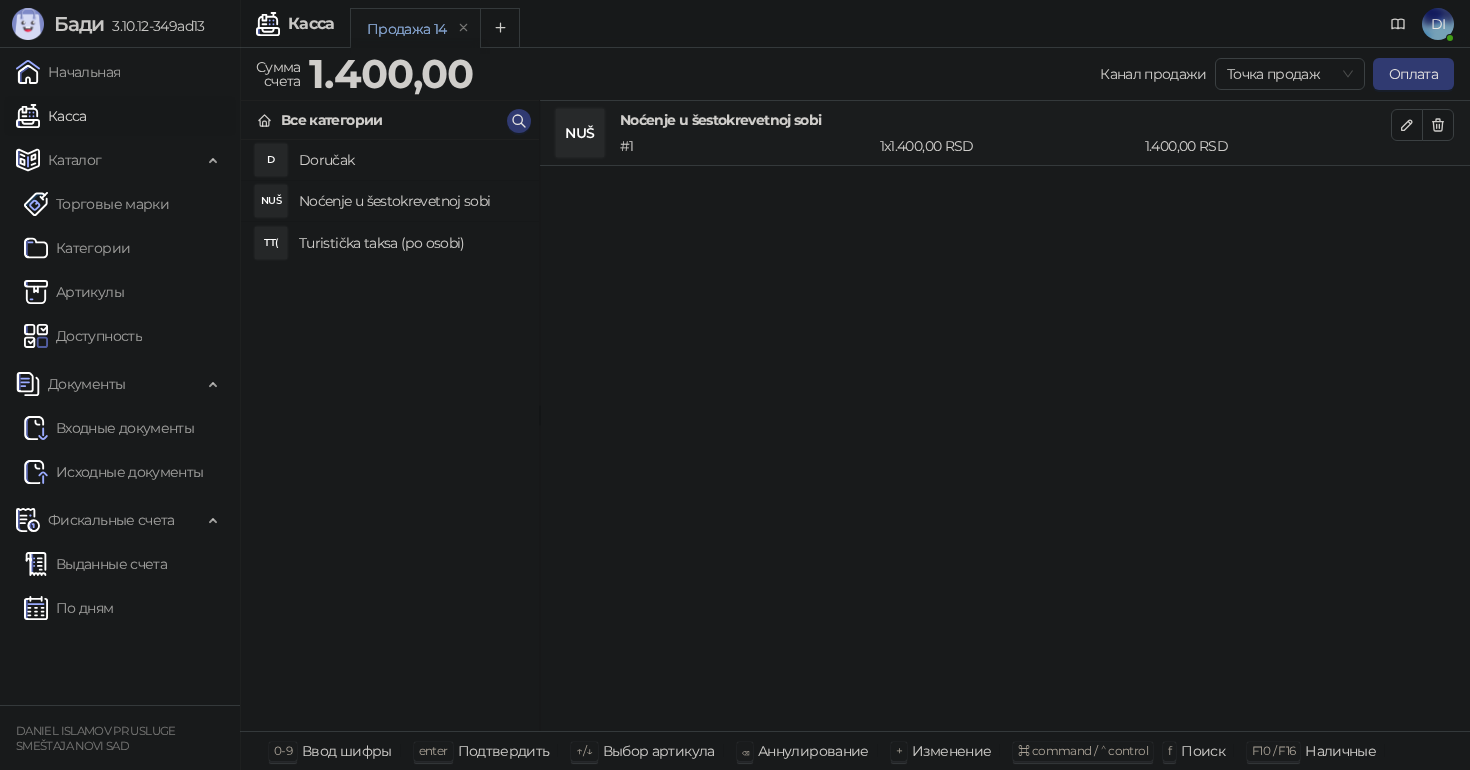 click on "Turistička taksa (po osobi)" at bounding box center [411, 243] 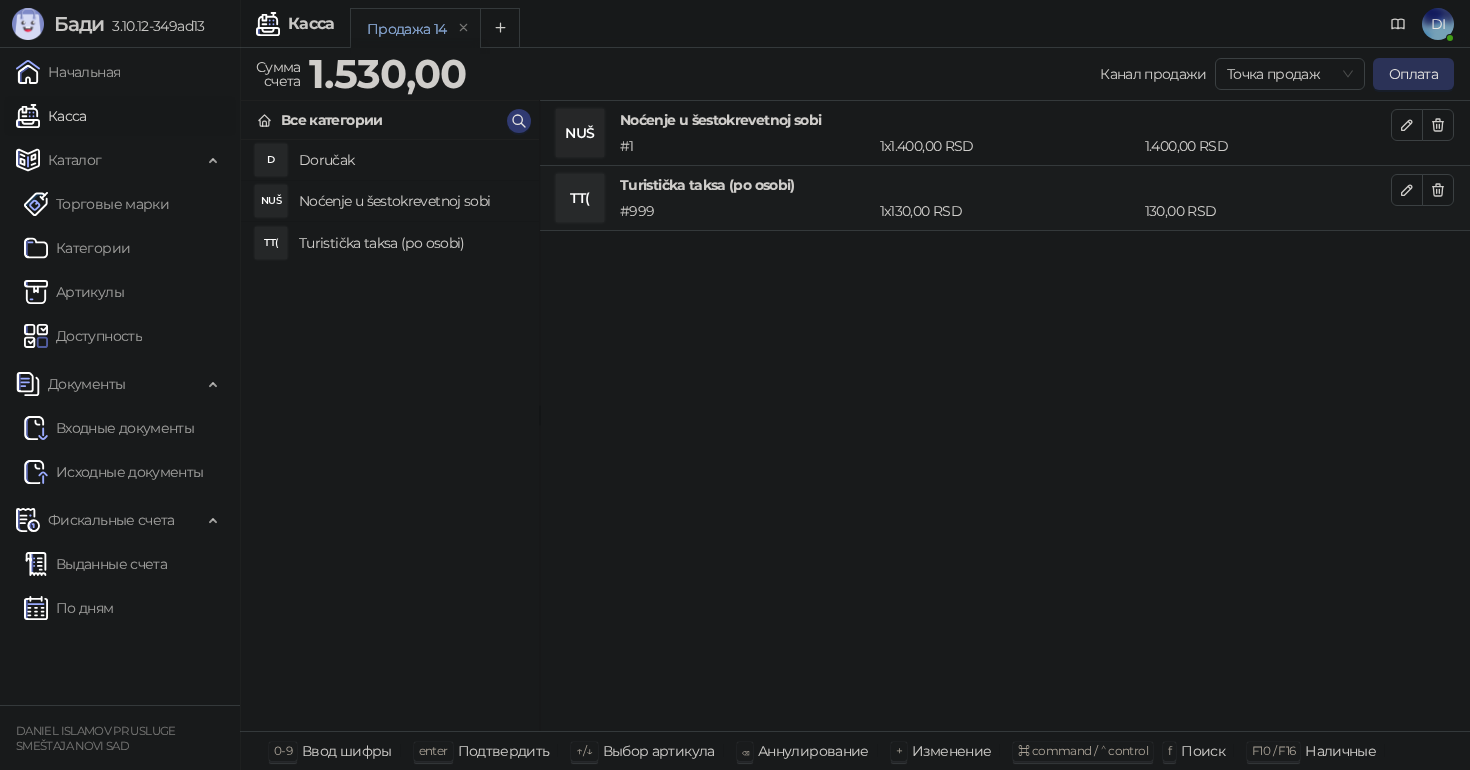 click on "Оплата" at bounding box center [1413, 74] 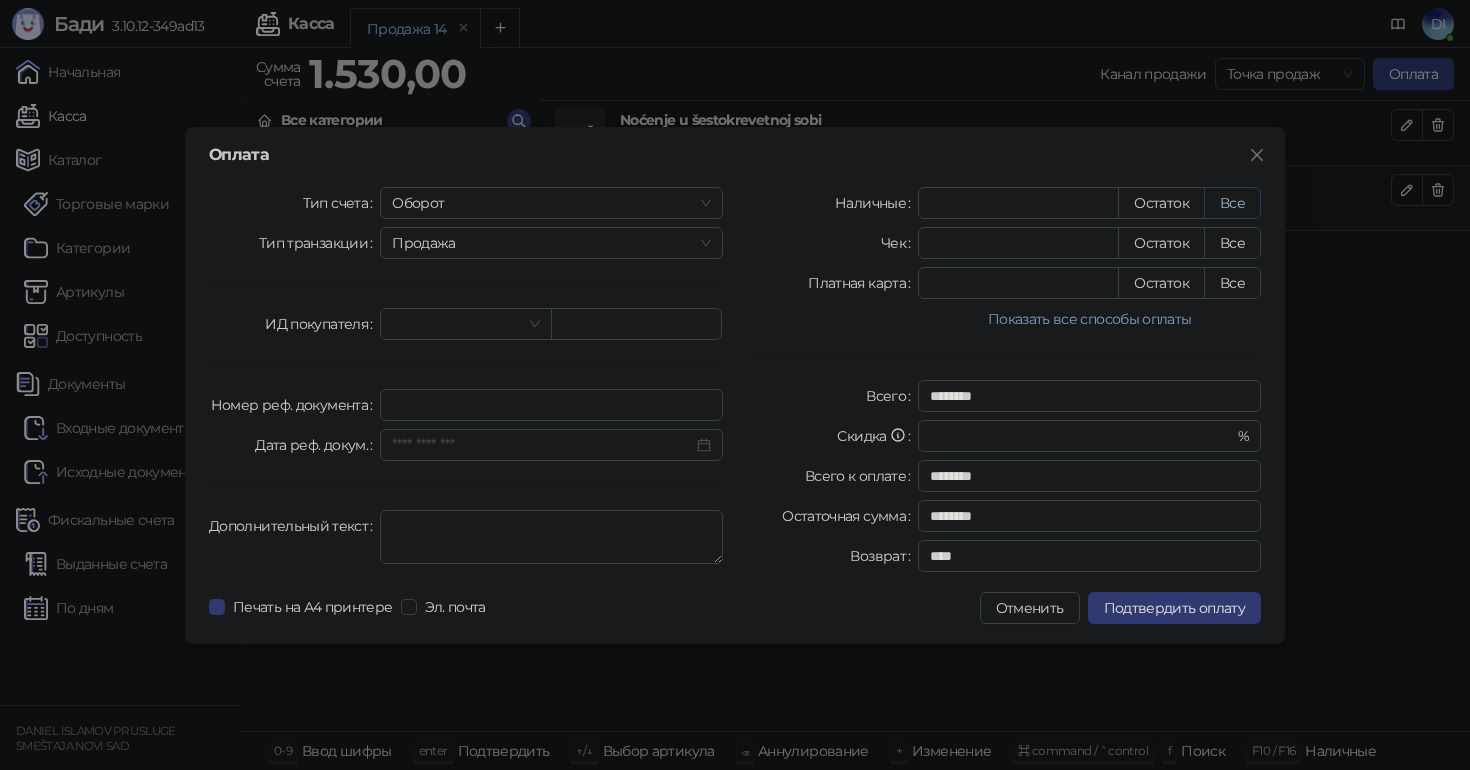 click on "Все" at bounding box center (1232, 203) 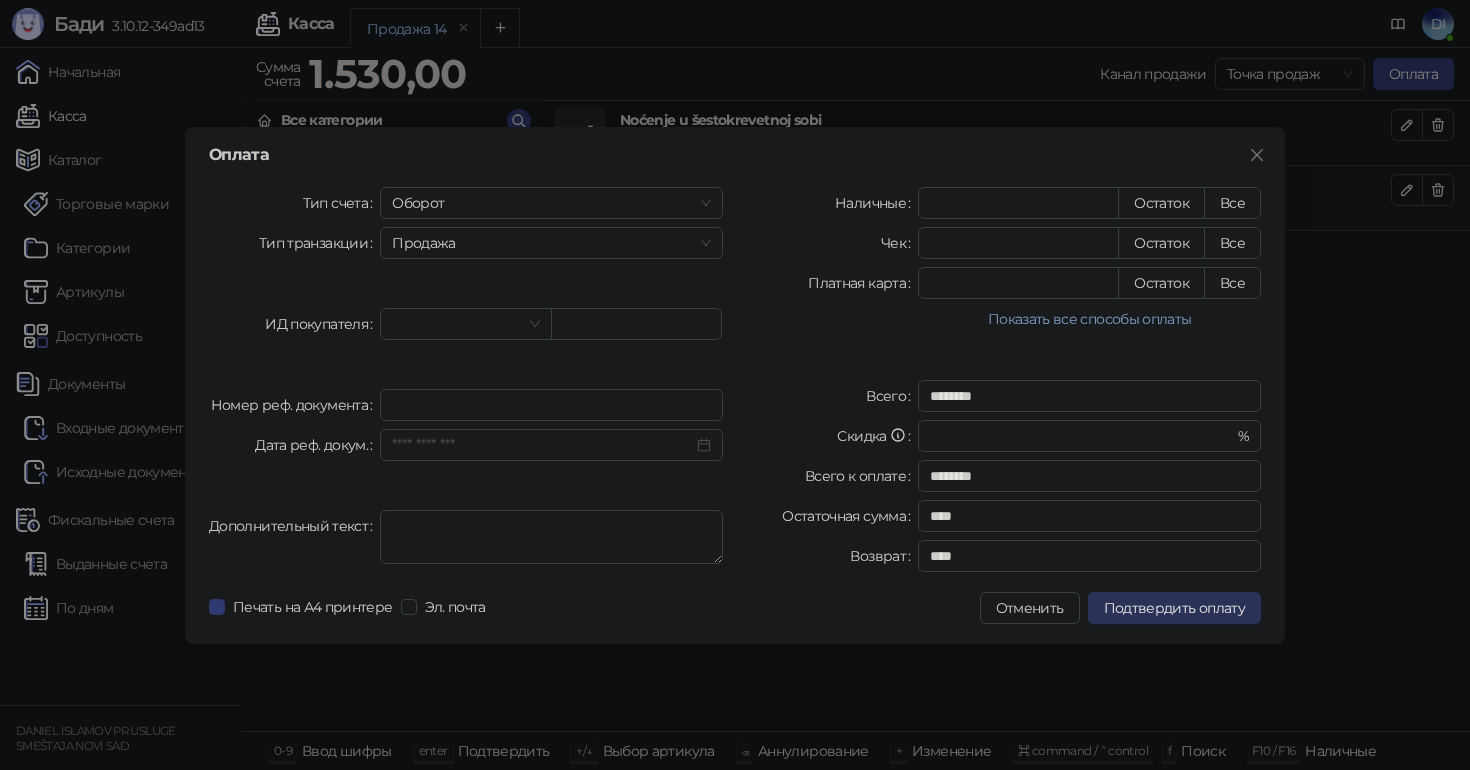 click on "Подтвердить оплату" at bounding box center [1174, 608] 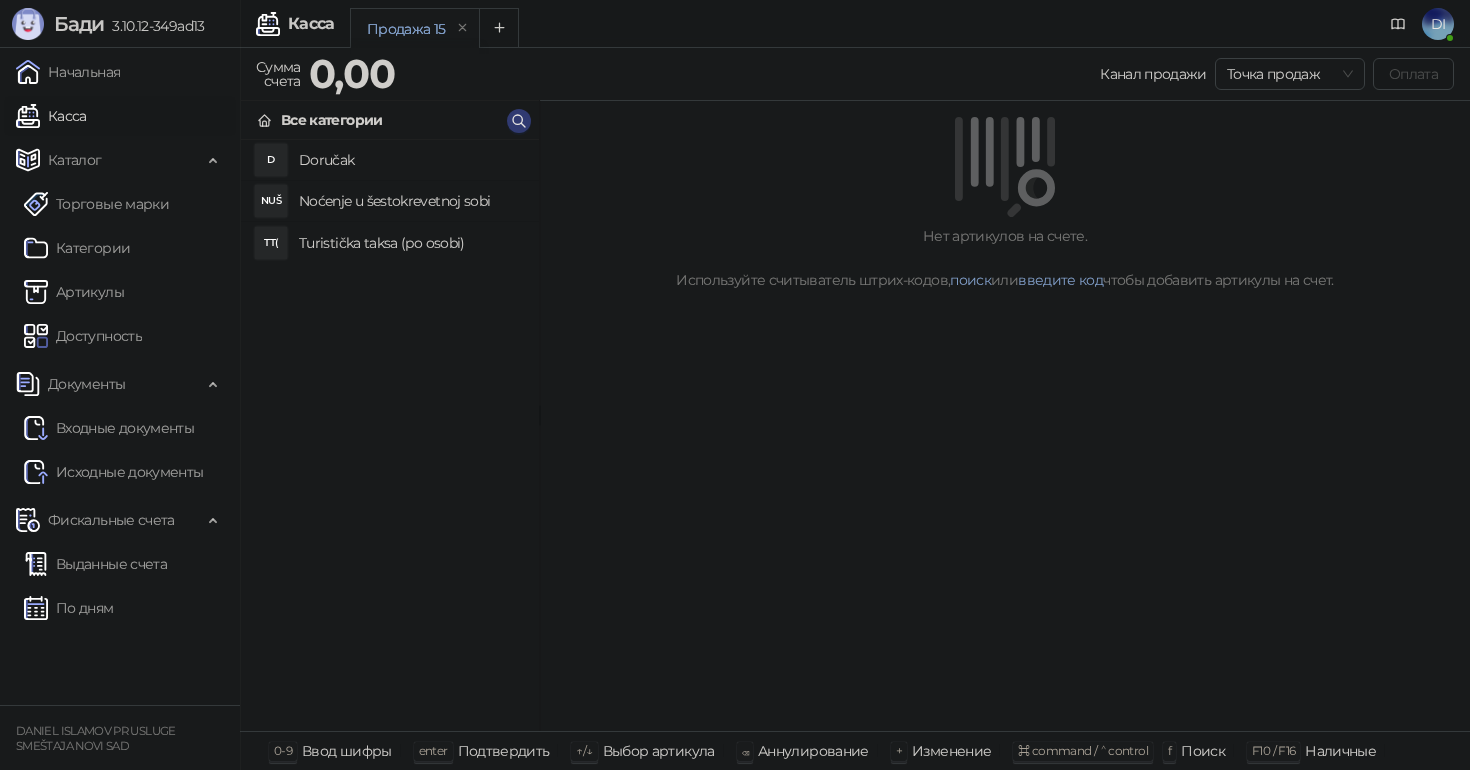 click on "Noćenje u šestokrevetnoj sobi" at bounding box center [411, 201] 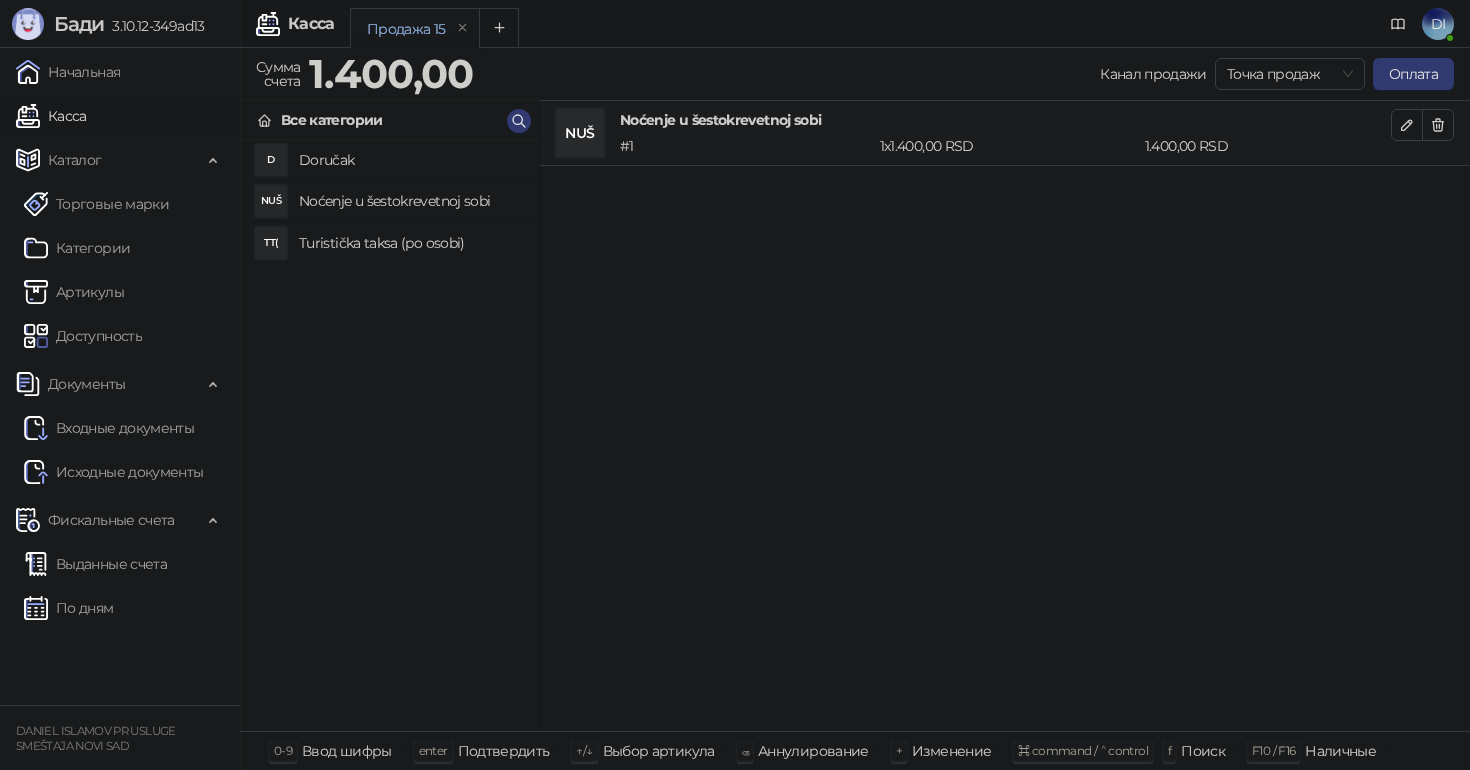 click on "Turistička taksa (po osobi)" at bounding box center [411, 243] 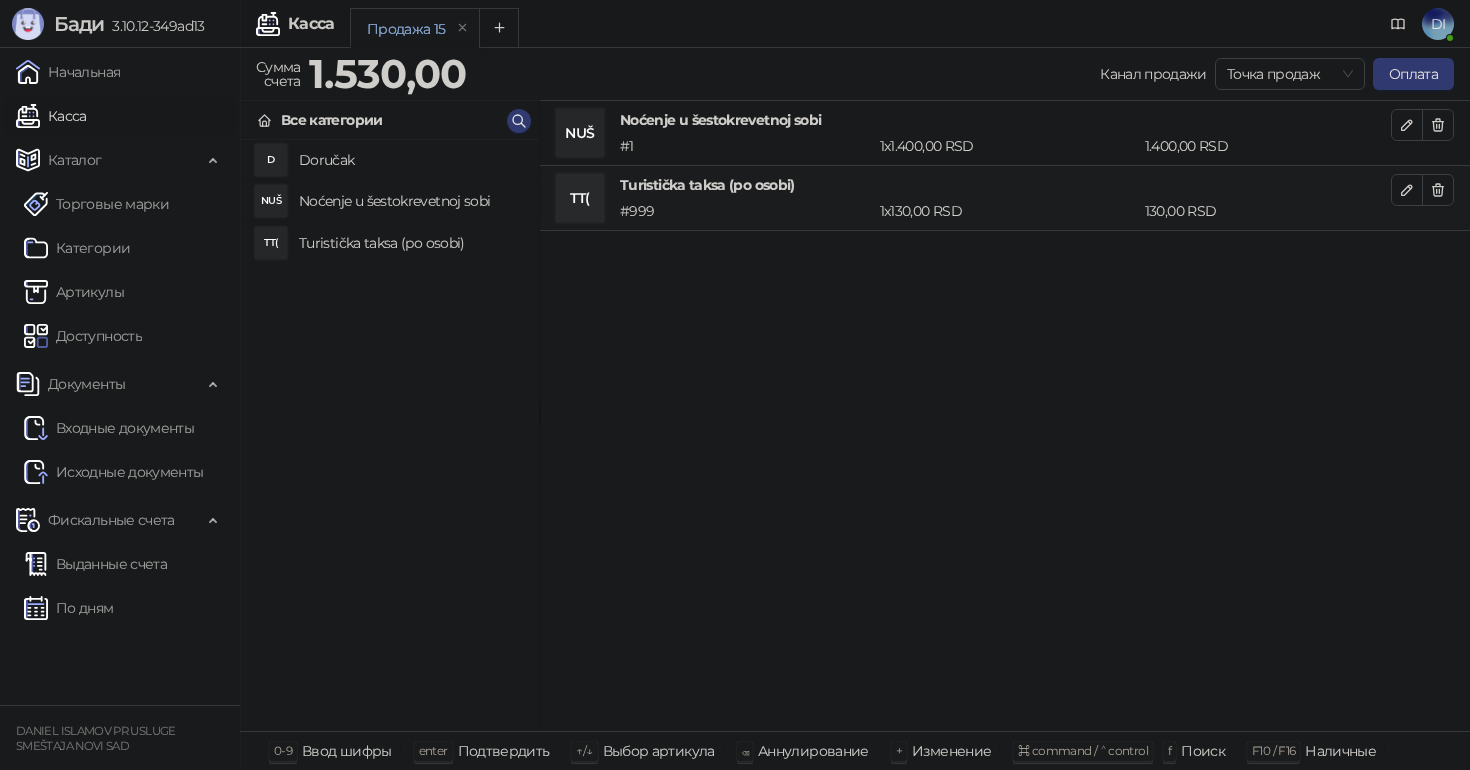 click on "Noćenje u šestokrevetnoj sobi" at bounding box center [411, 201] 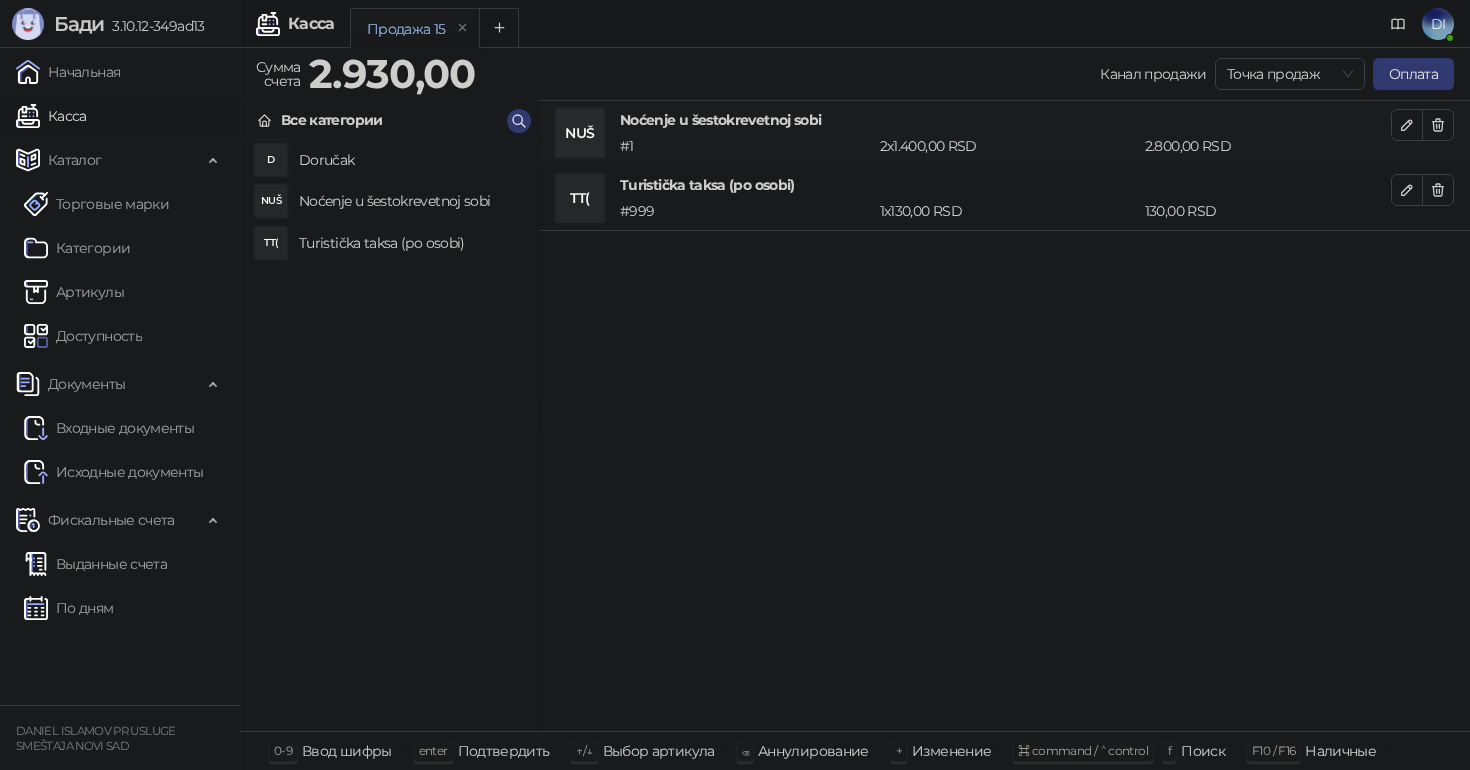 click on "Turistička taksa (po osobi)" at bounding box center (411, 243) 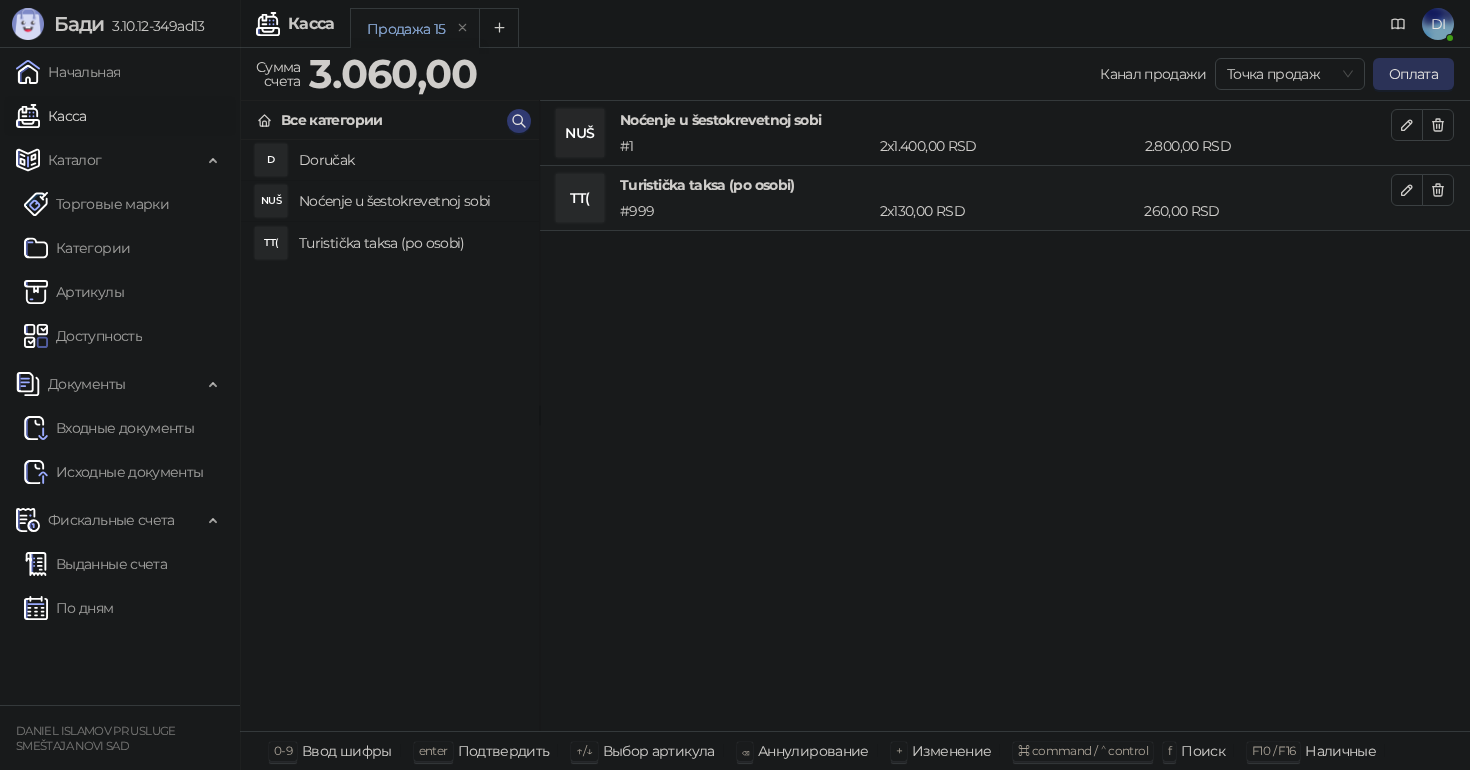 click on "Оплата" at bounding box center (1413, 74) 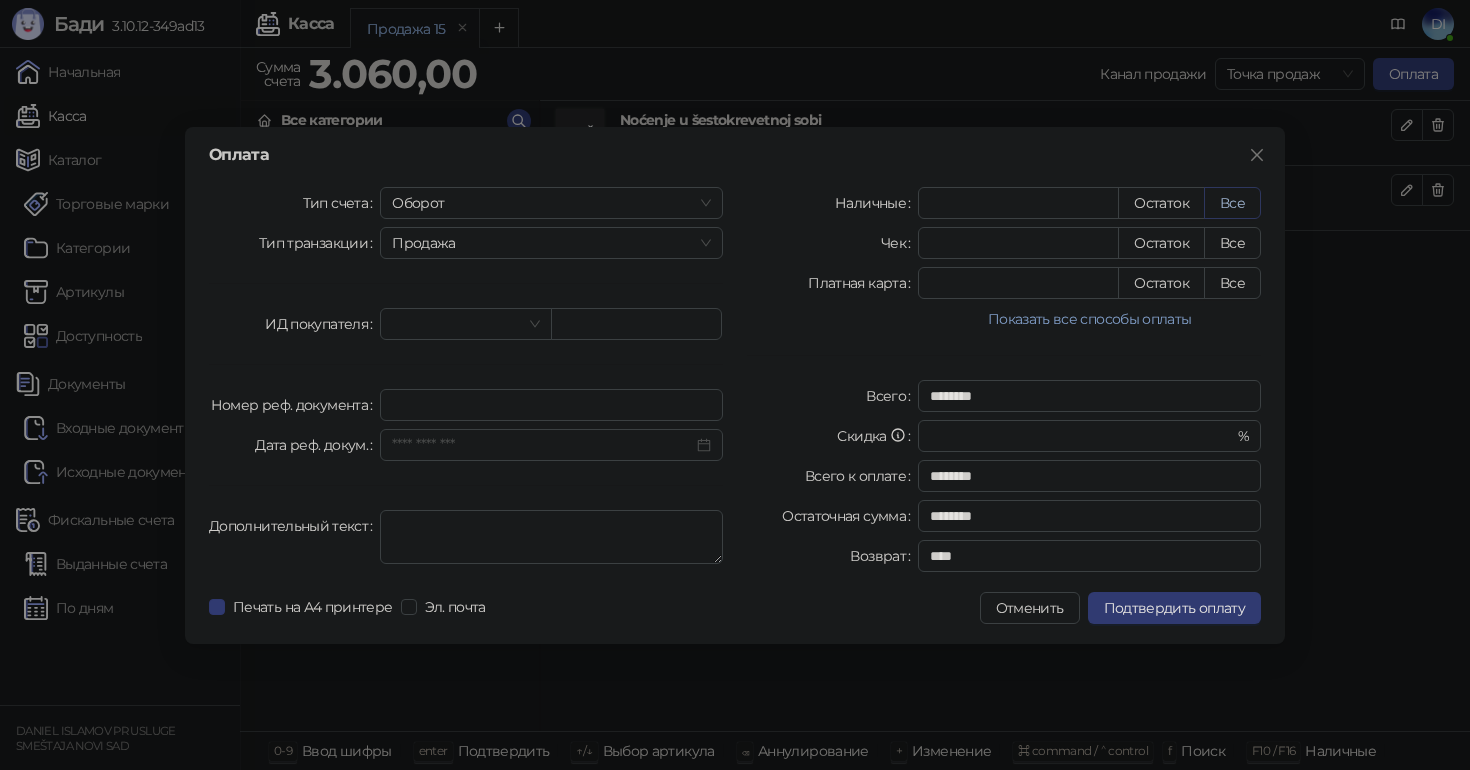 click on "Все" at bounding box center (1232, 203) 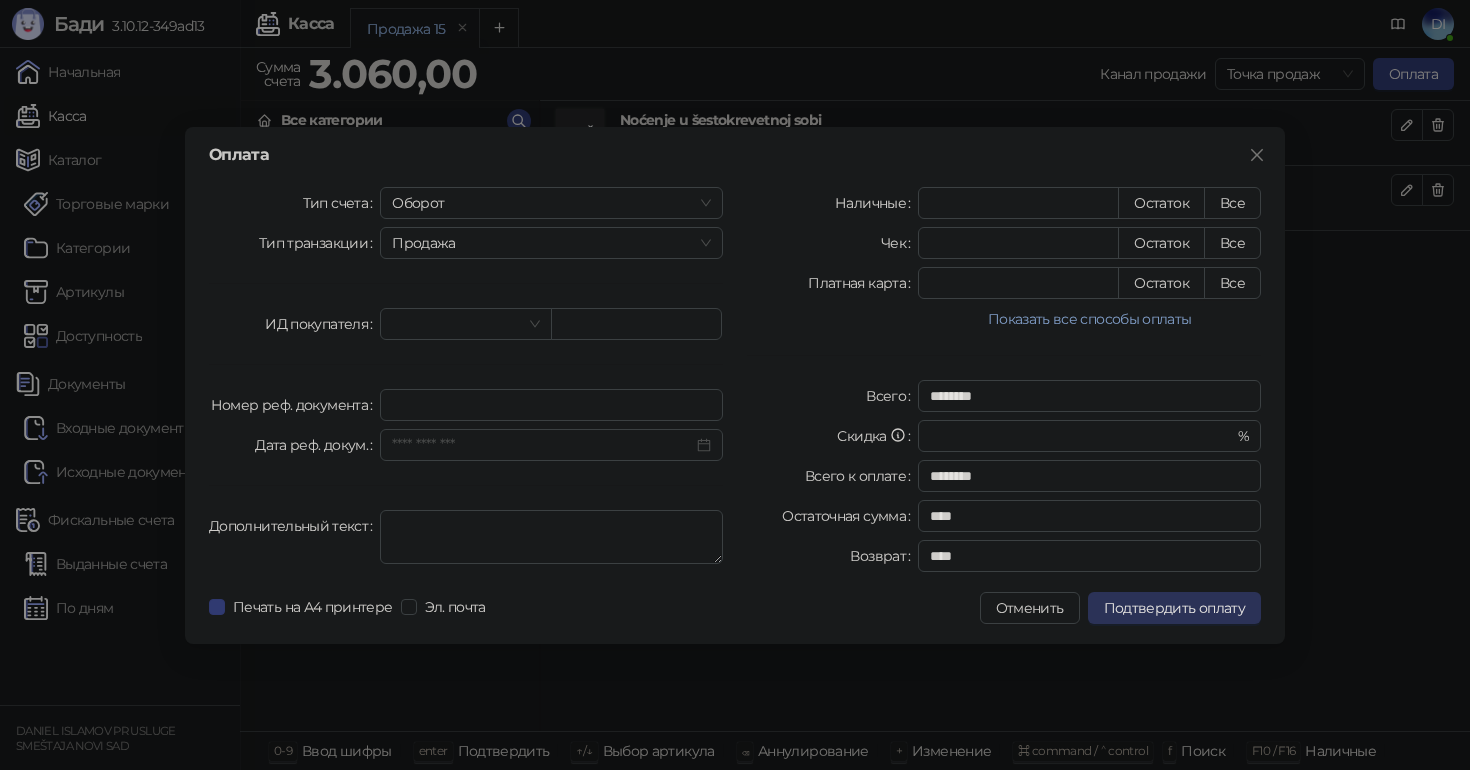 click on "Подтвердить оплату" at bounding box center (1174, 608) 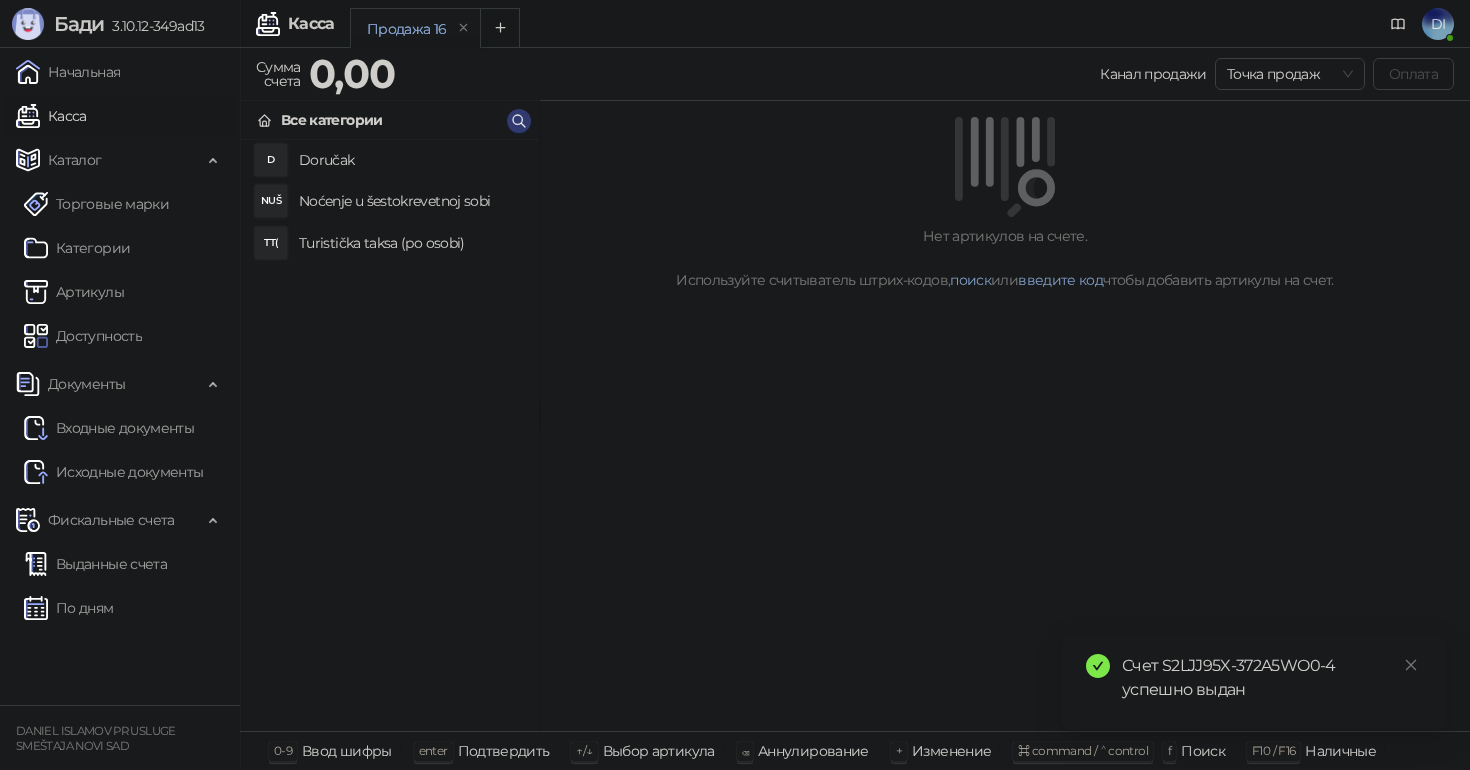 click on "NUŠ Noćenje u šestokrevetnoj sobi" at bounding box center [390, 201] 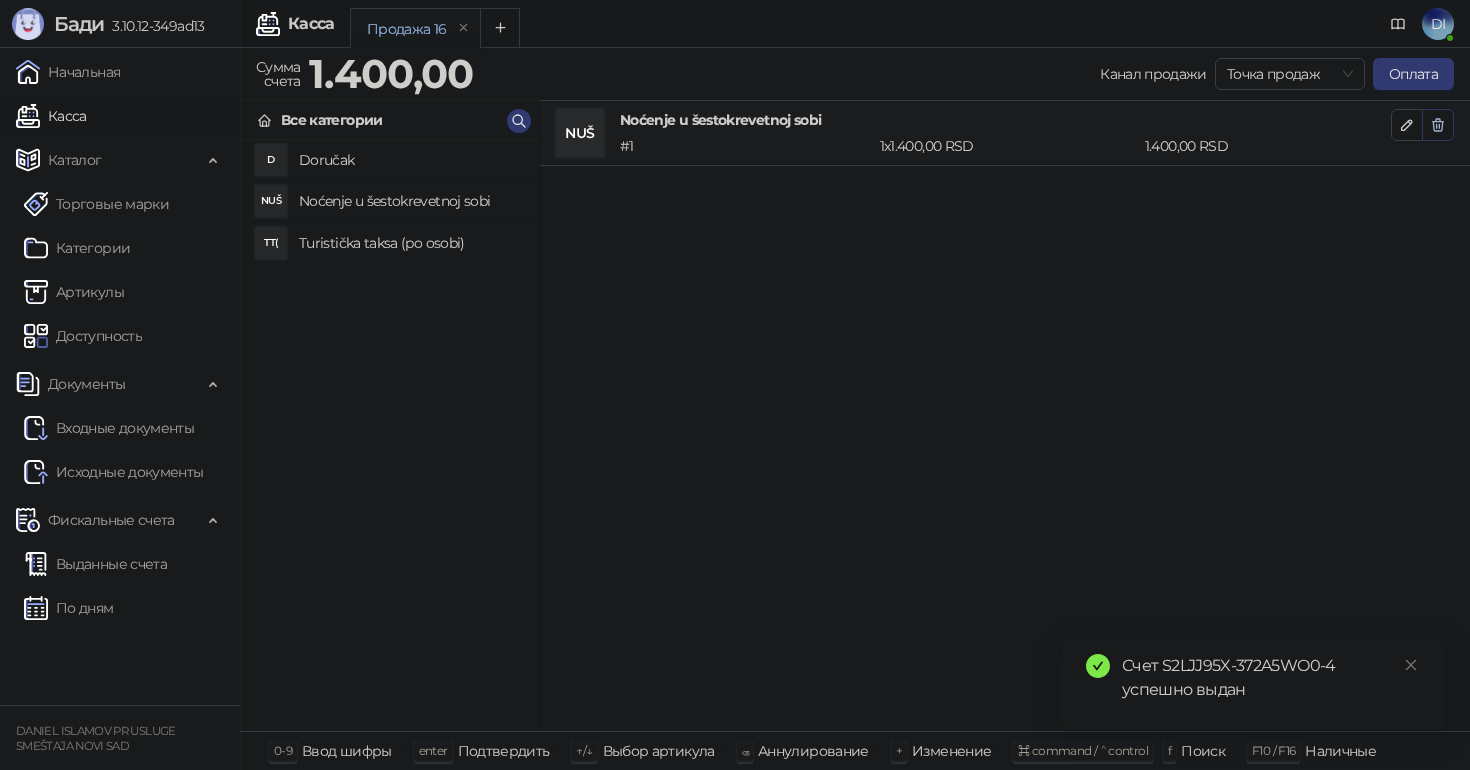 click 